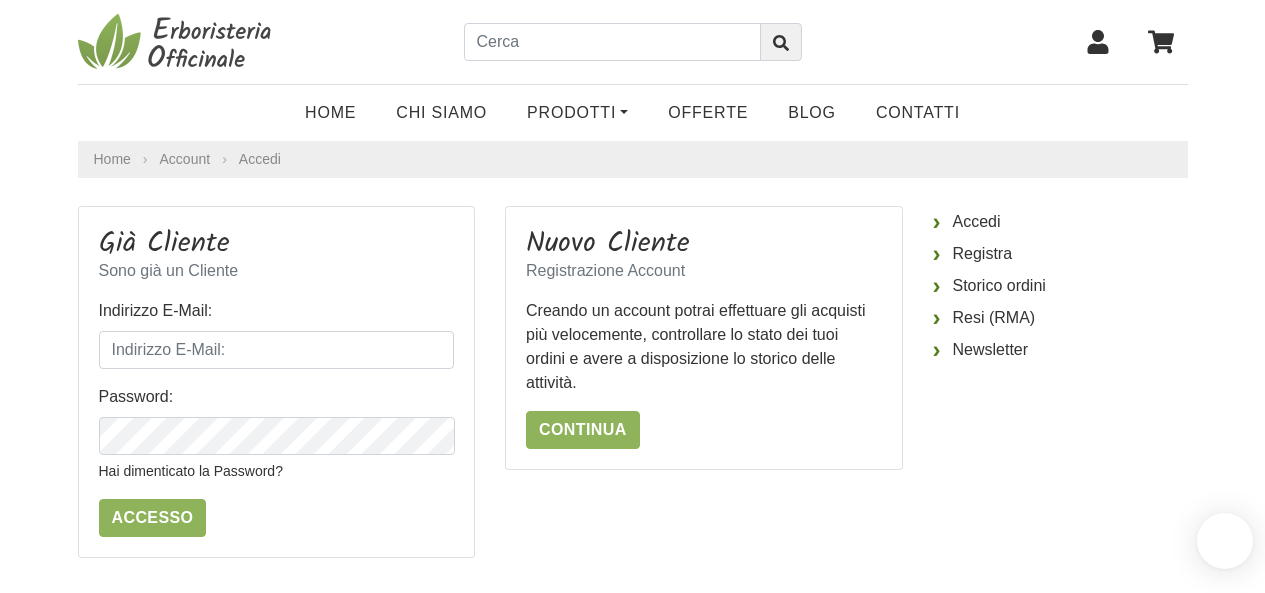 scroll, scrollTop: 0, scrollLeft: 0, axis: both 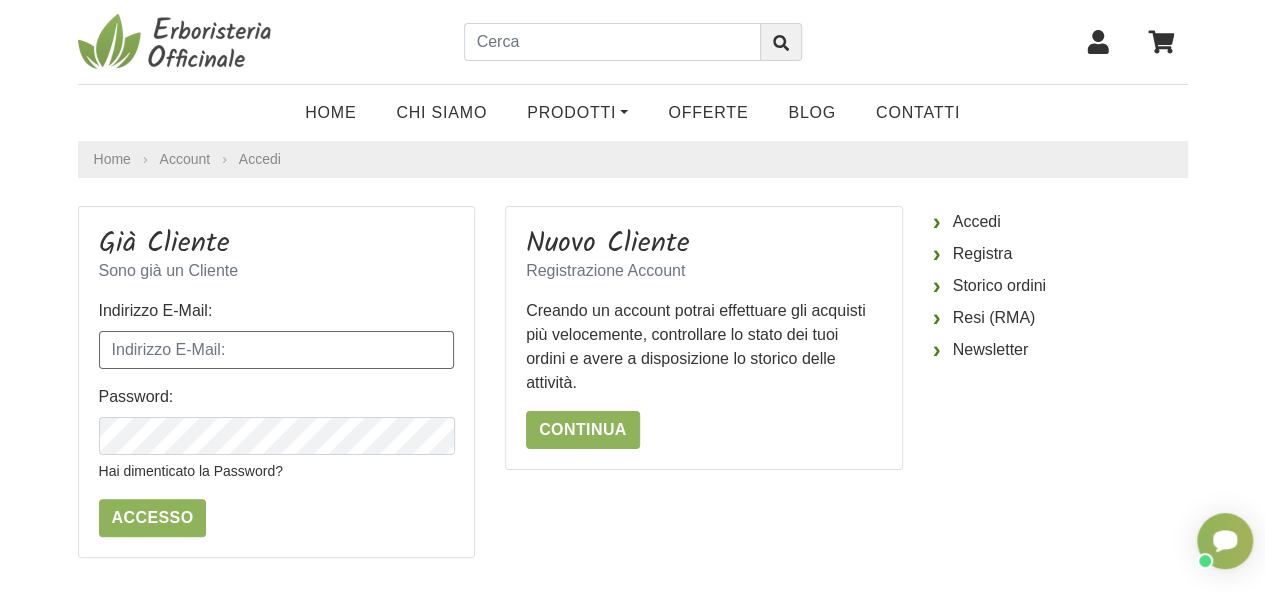 click on "Indirizzo E-Mail:" at bounding box center (277, 350) 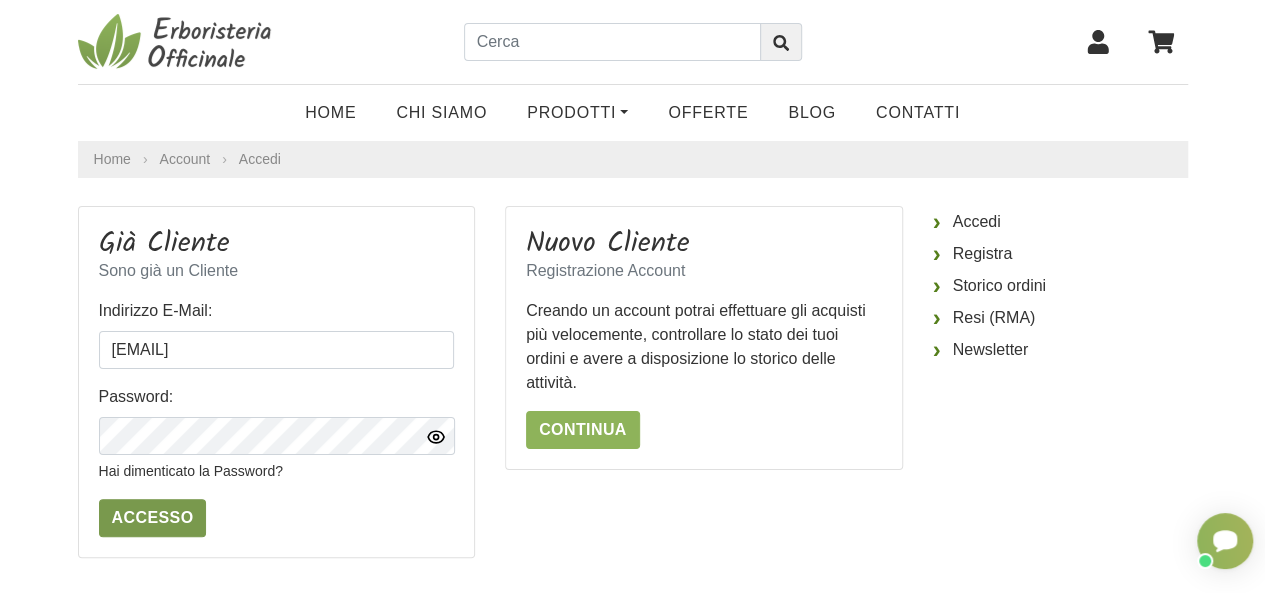 click on "Accesso" at bounding box center (153, 518) 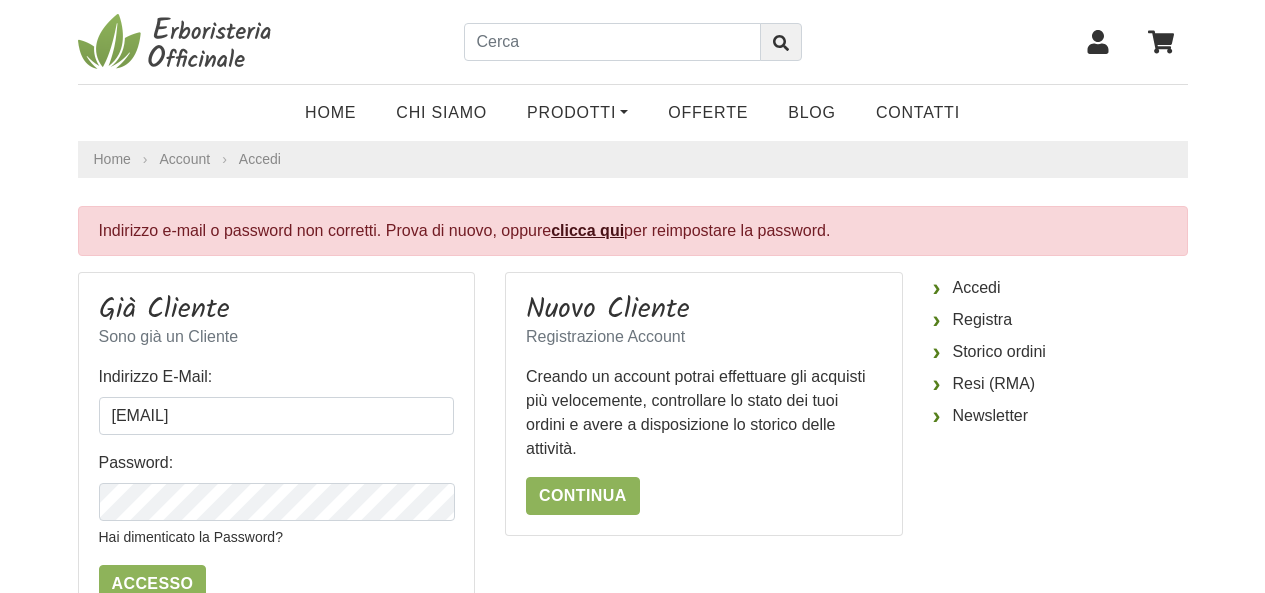 scroll, scrollTop: 0, scrollLeft: 0, axis: both 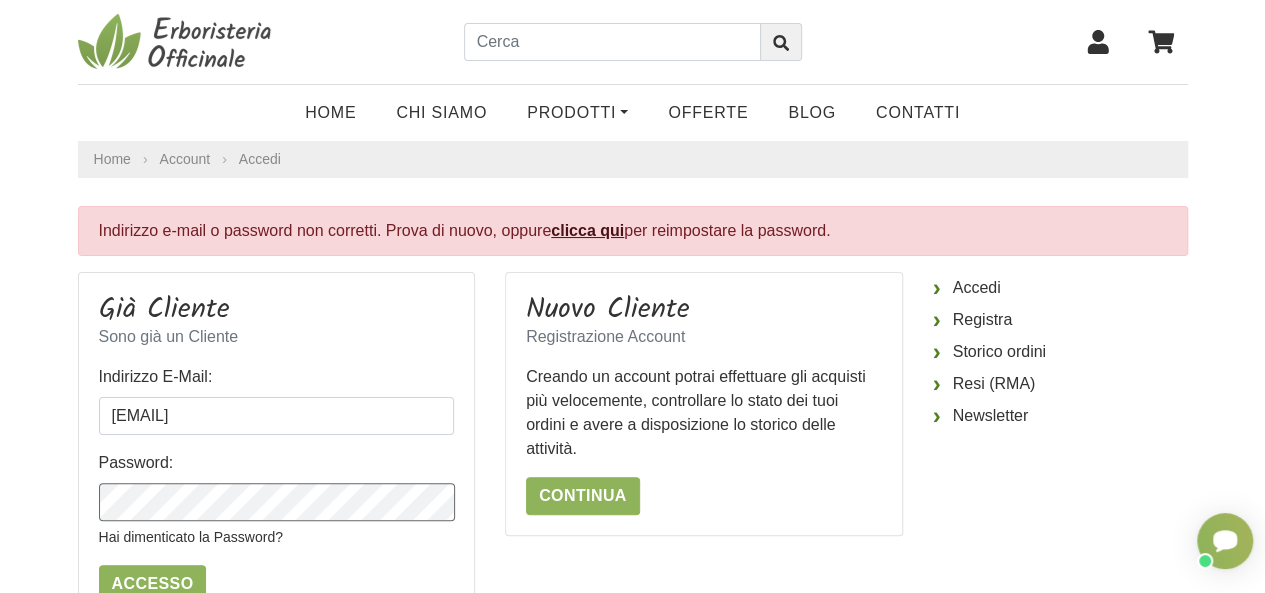 click on "Già Cliente
Sono già un Cliente
Indirizzo E-Mail:
annaraimondi@yahoo.it
Password:
Hai dimenticato la Password?
Accesso" at bounding box center [277, 448] 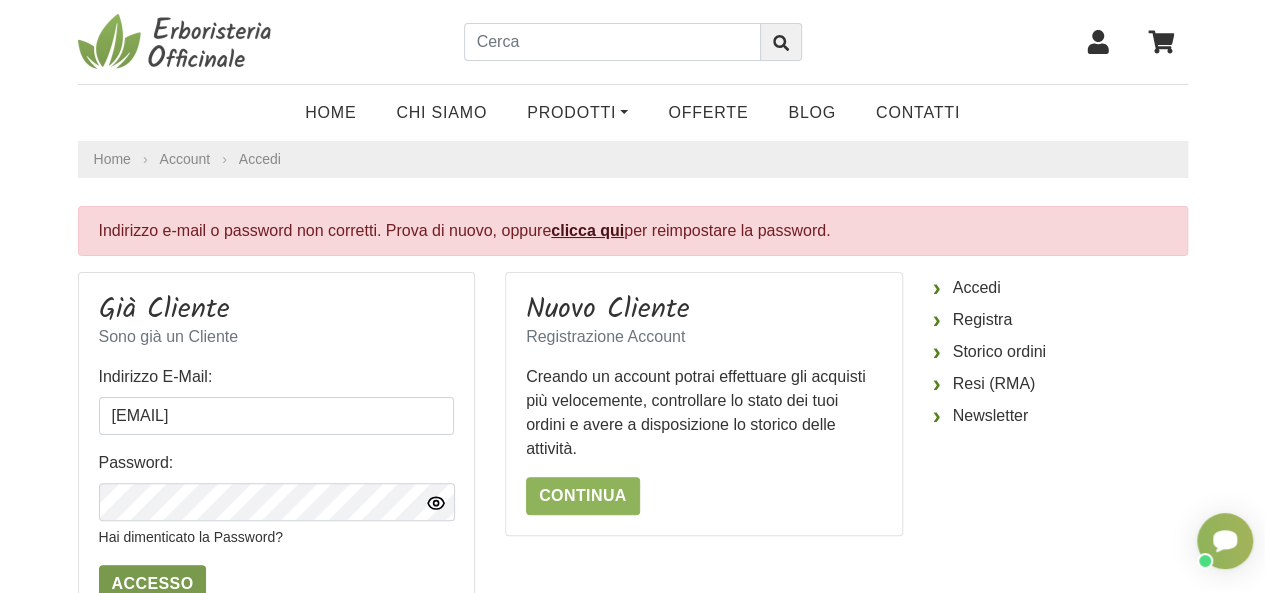 click on "Accesso" at bounding box center [153, 584] 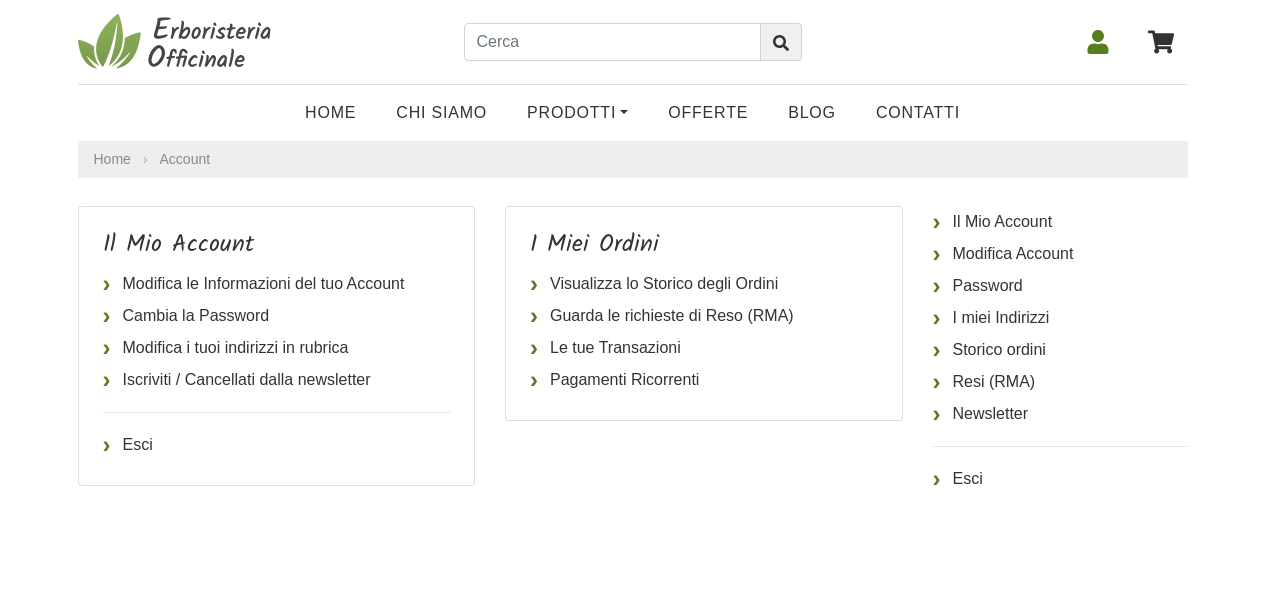 scroll, scrollTop: 0, scrollLeft: 0, axis: both 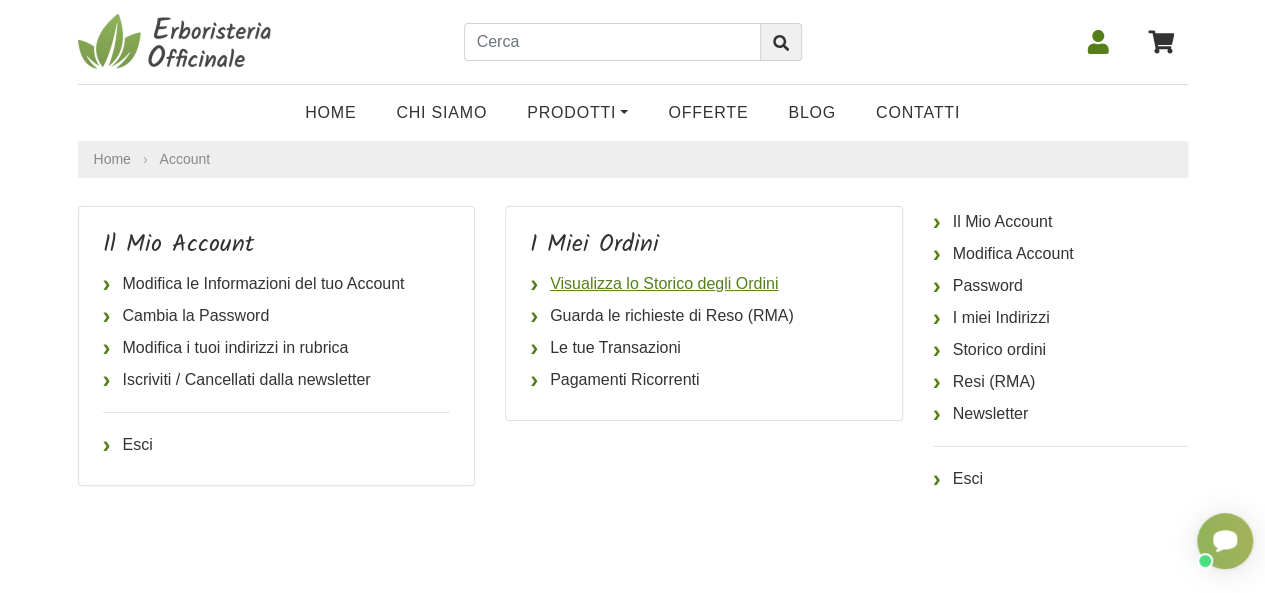 click on "Visualizza lo Storico degli Ordini" at bounding box center [704, 284] 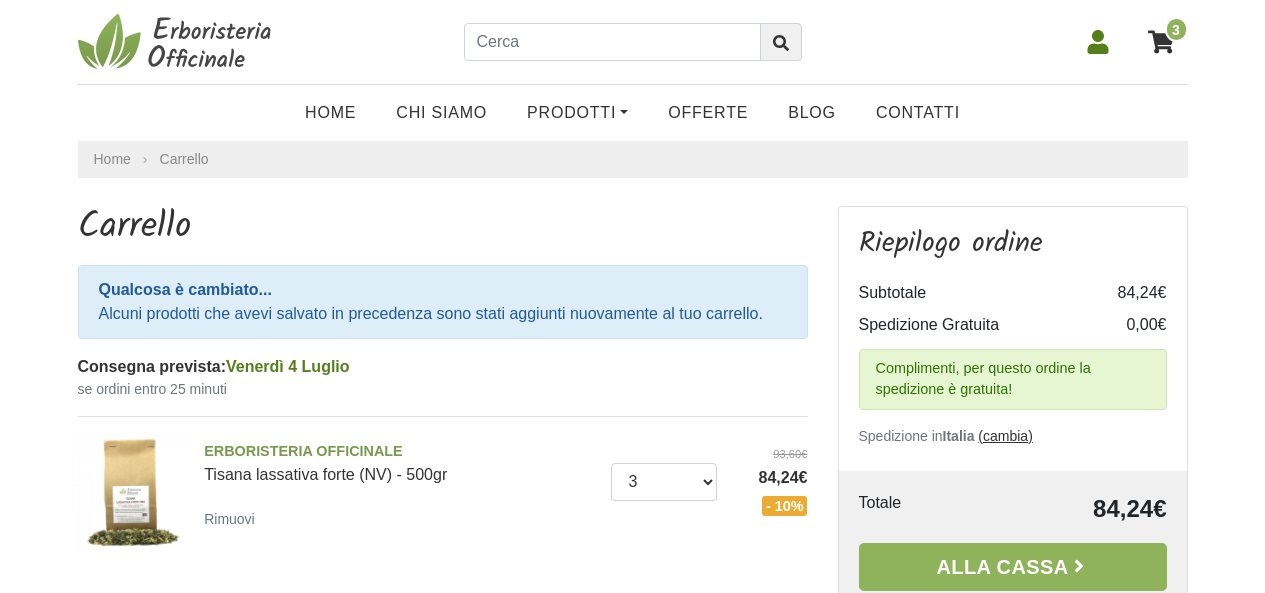 scroll, scrollTop: 0, scrollLeft: 0, axis: both 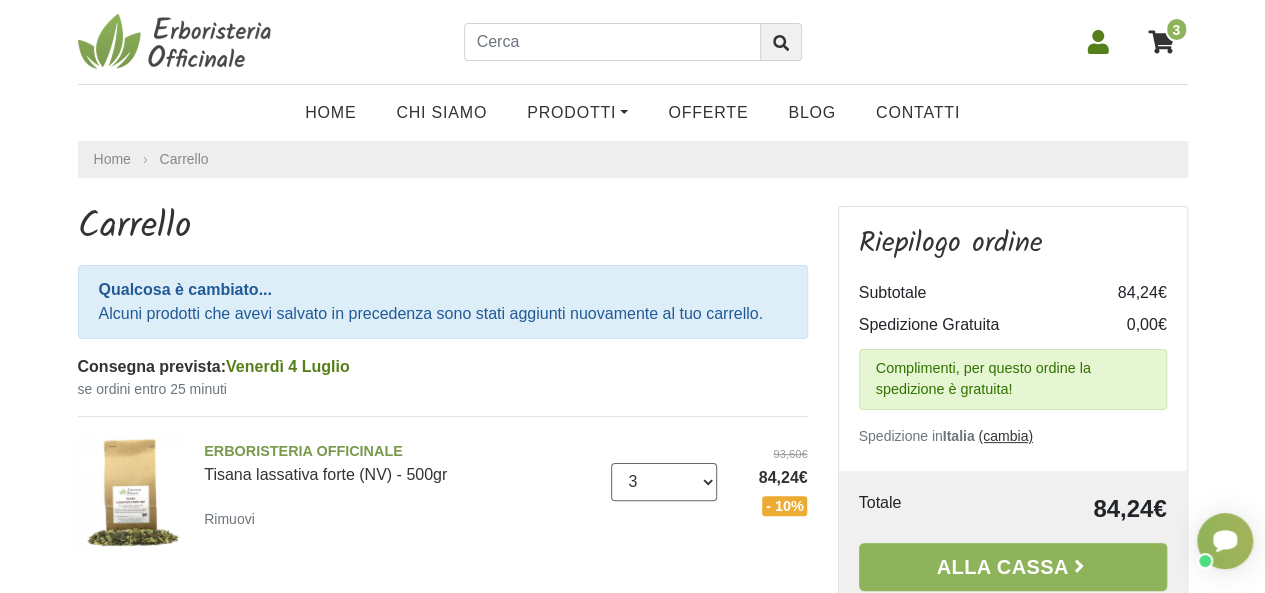 click on "0 (Rimuovi)
1
2
3
4
5
6
7
8
9
10
11 12 13 14 15 16 17 18 19 20 21 22 23 24 25" at bounding box center [664, 482] 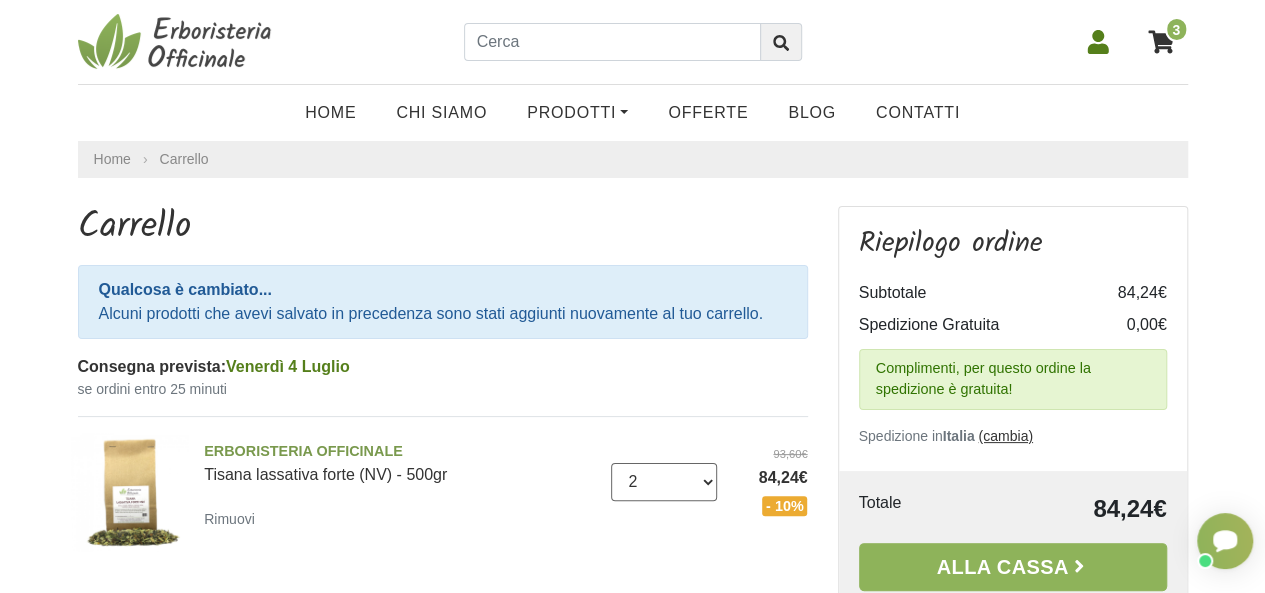 click on "0 (Rimuovi)
1
2
3
4
5
6
7
8
9
10
11 12 13 14 15 16 17 18 19 20 21 22 23 24 25" at bounding box center [664, 482] 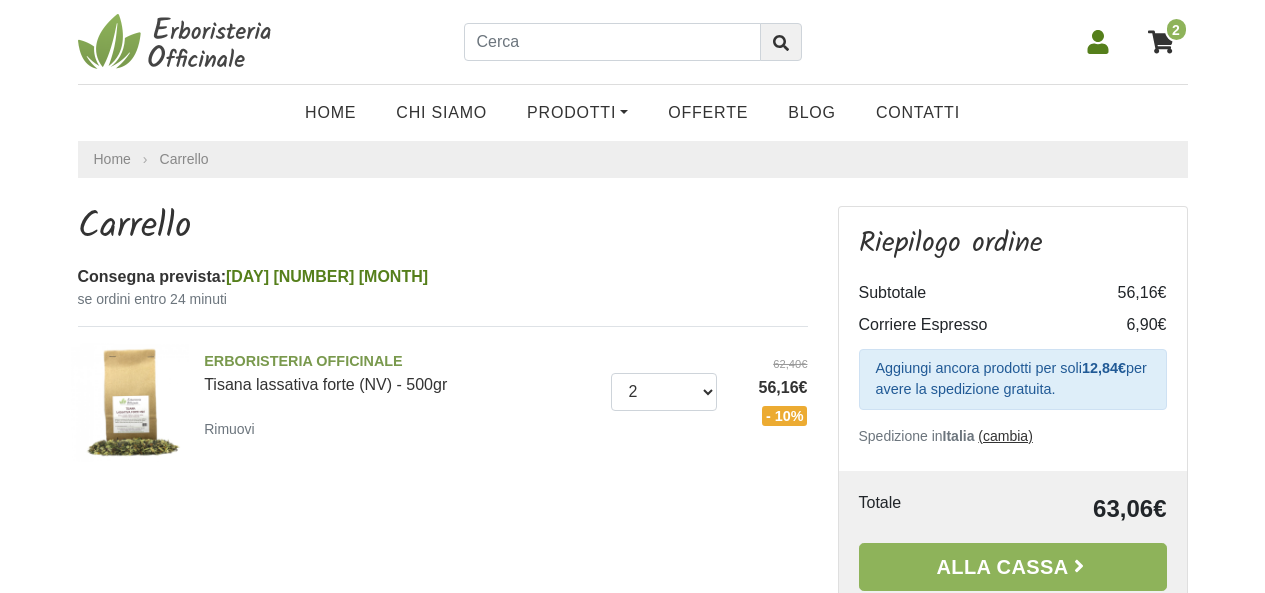scroll, scrollTop: 0, scrollLeft: 0, axis: both 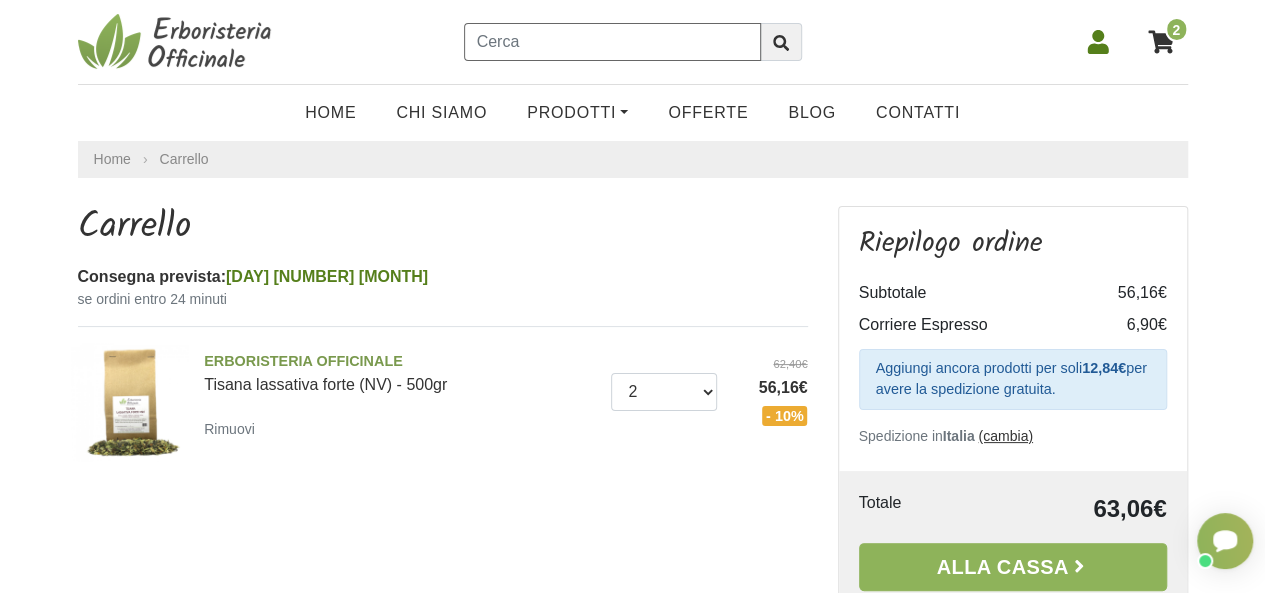 click at bounding box center (612, 42) 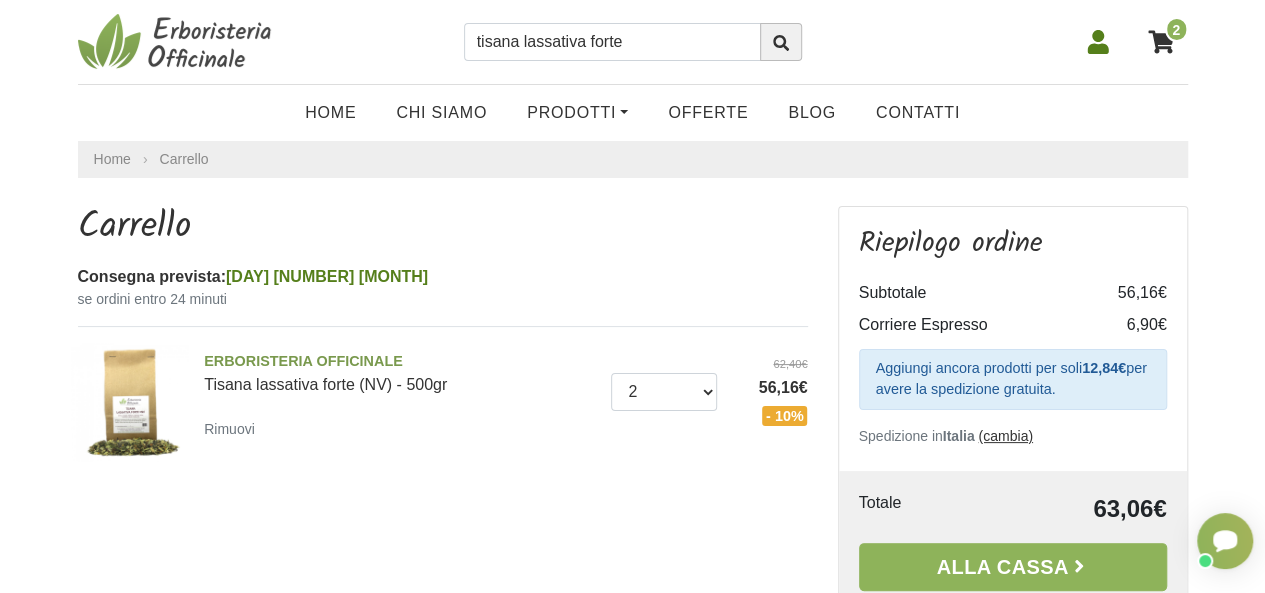 click at bounding box center (781, 43) 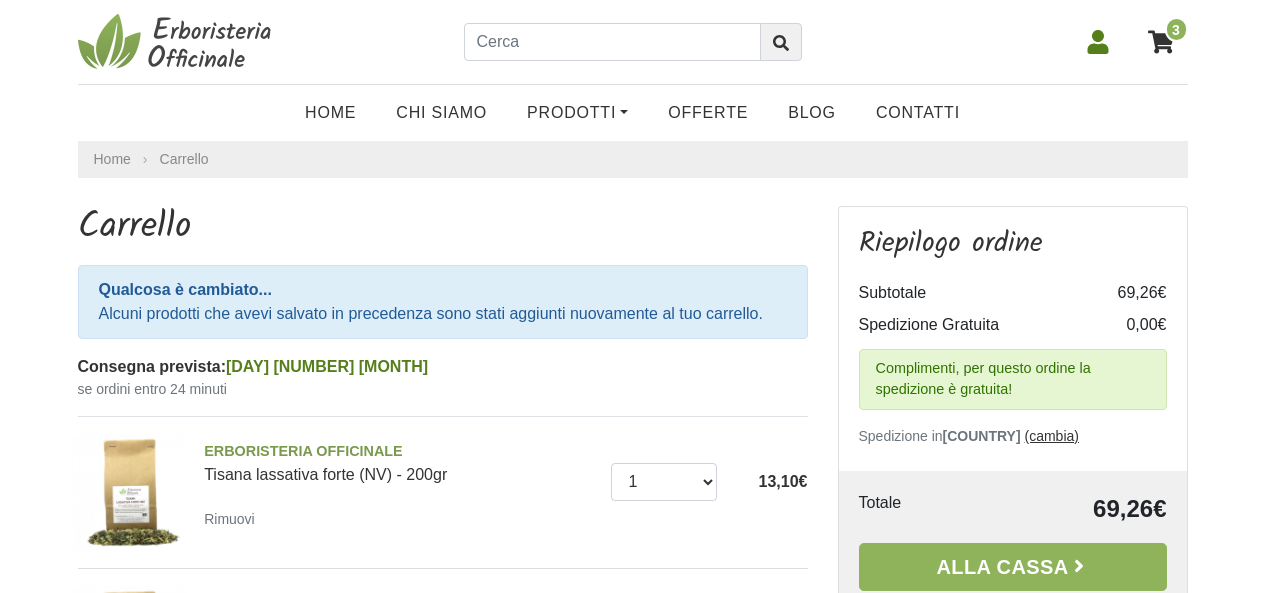 scroll, scrollTop: 0, scrollLeft: 0, axis: both 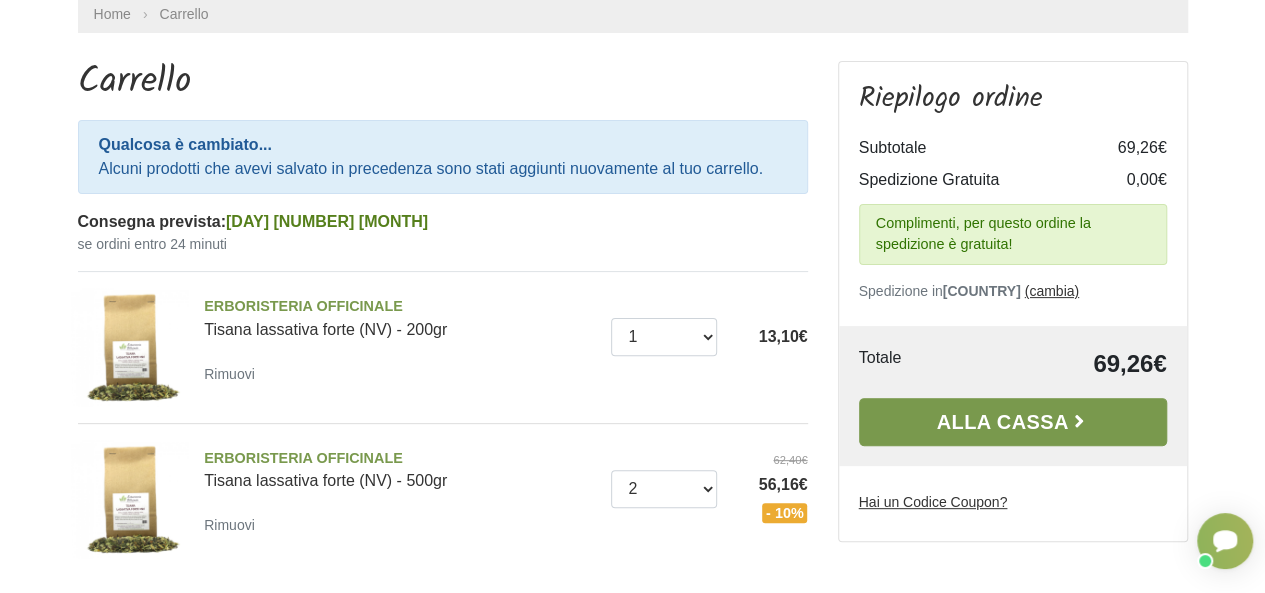 click on "Alla Cassa" at bounding box center (1013, 422) 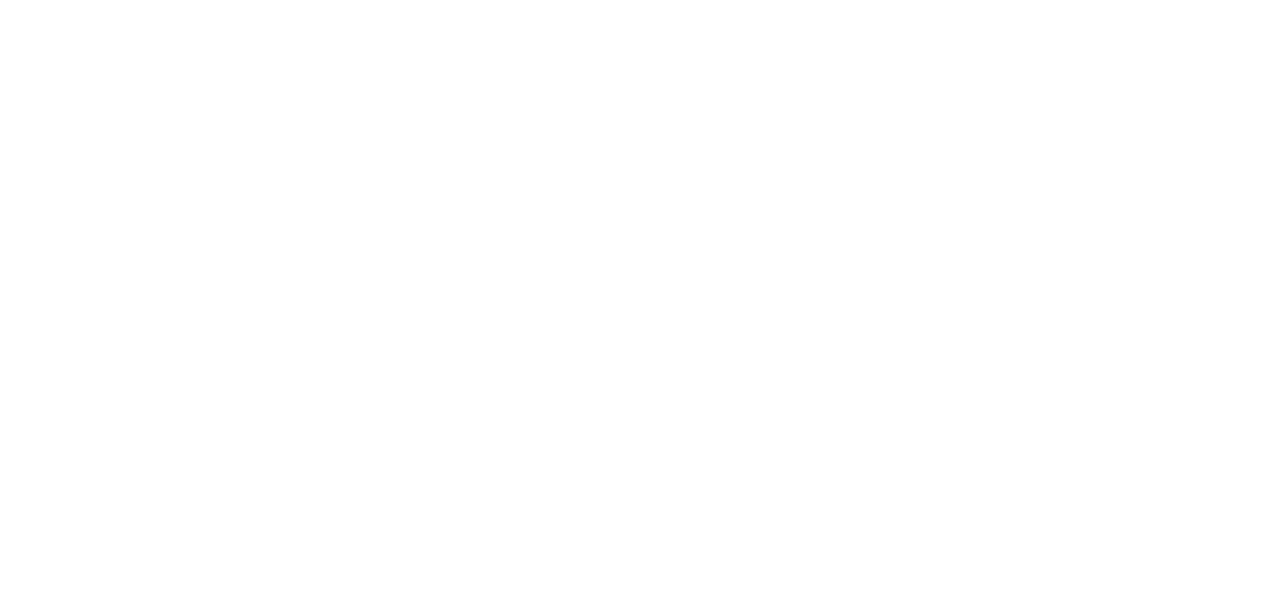 scroll, scrollTop: 0, scrollLeft: 0, axis: both 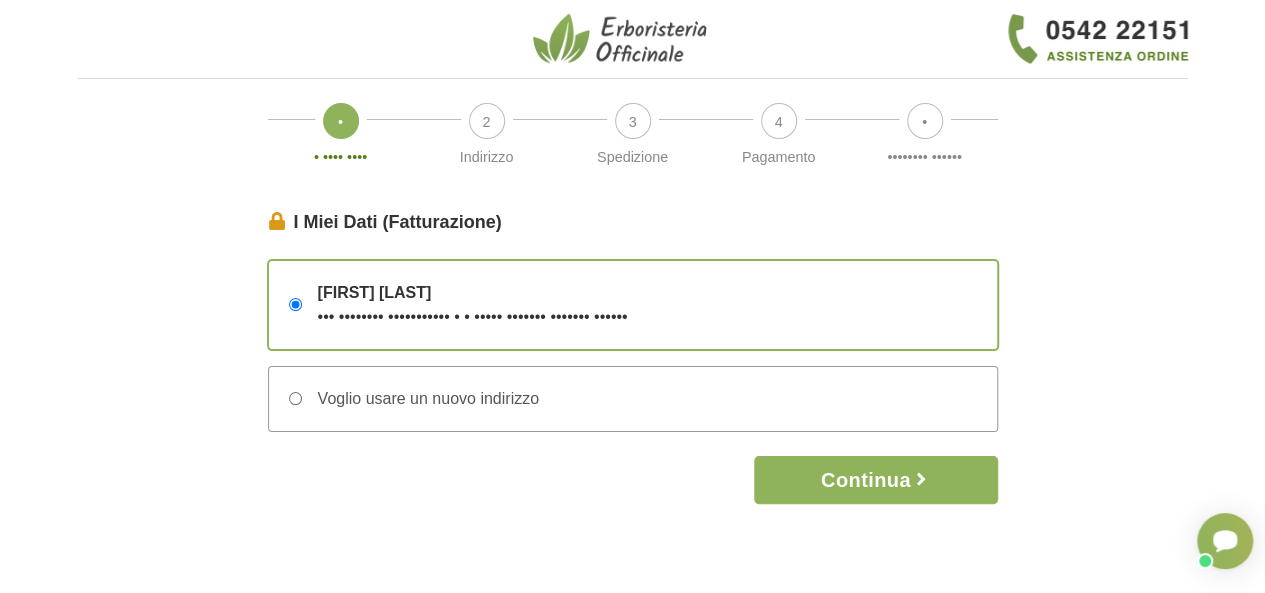 click on "Voglio usare un nuovo indirizzo" at bounding box center (633, 399) 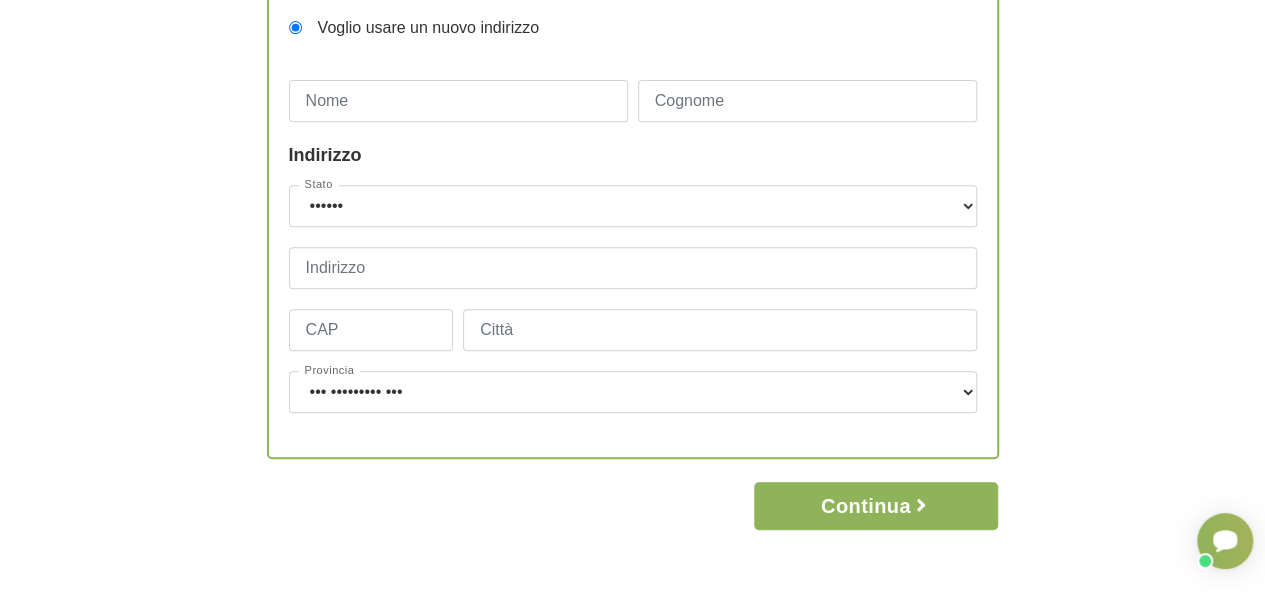 scroll, scrollTop: 372, scrollLeft: 0, axis: vertical 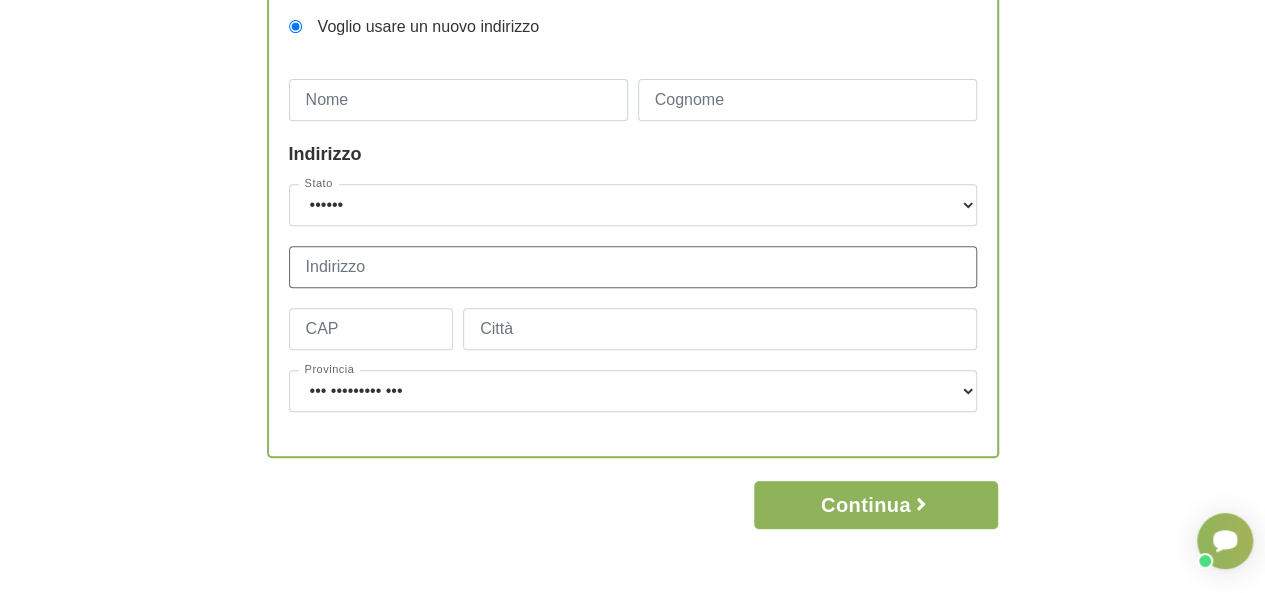click on "Indirizzo" at bounding box center [633, 267] 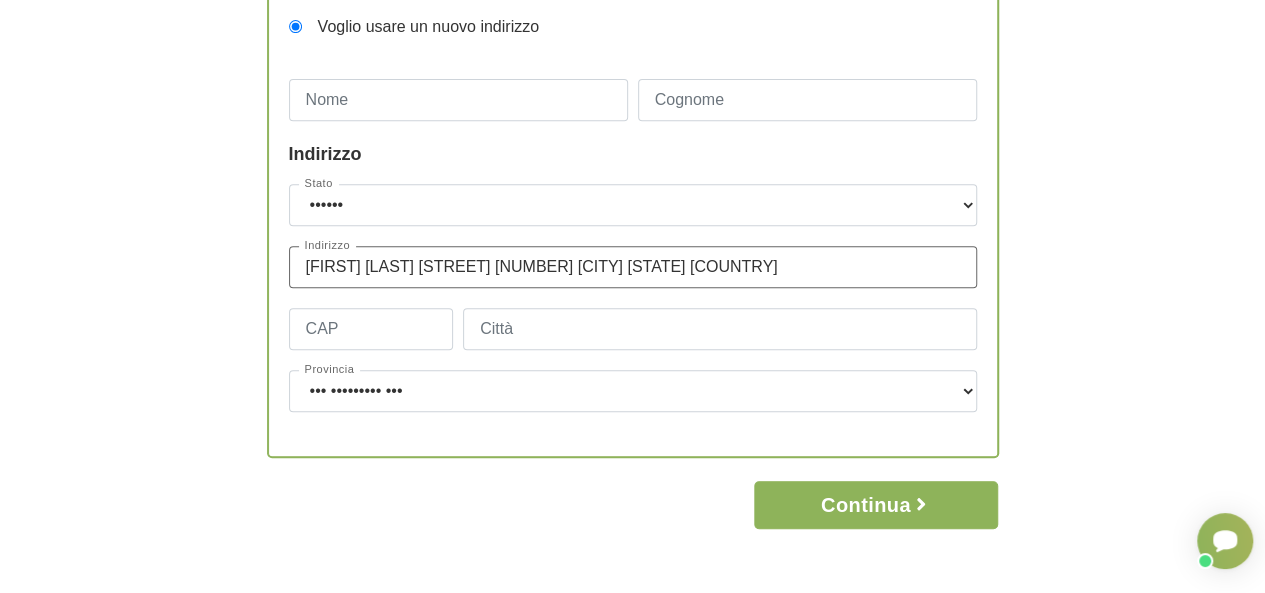 click on "[FIRST] [LAST] [STREET] [NUMBER] [CITY] [STATE] [COUNTRY]" at bounding box center [633, 267] 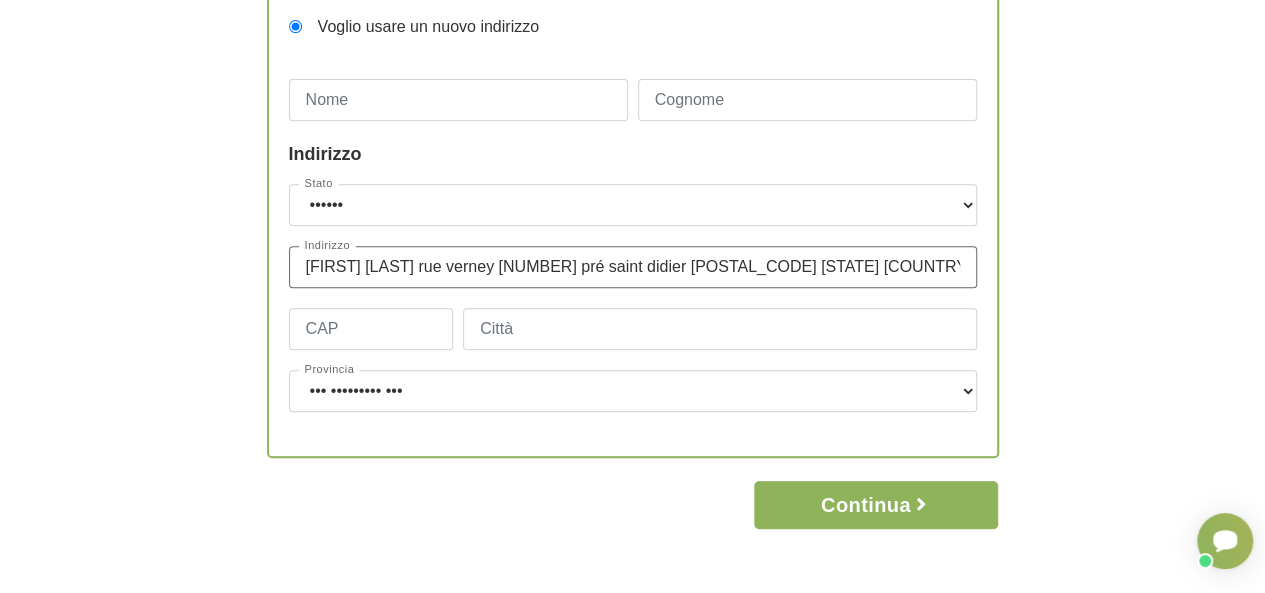 type on "[FIRST] [LAST] rue verney [NUMBER] pré saint didier [POSTAL_CODE] [STATE] [COUNTRY]" 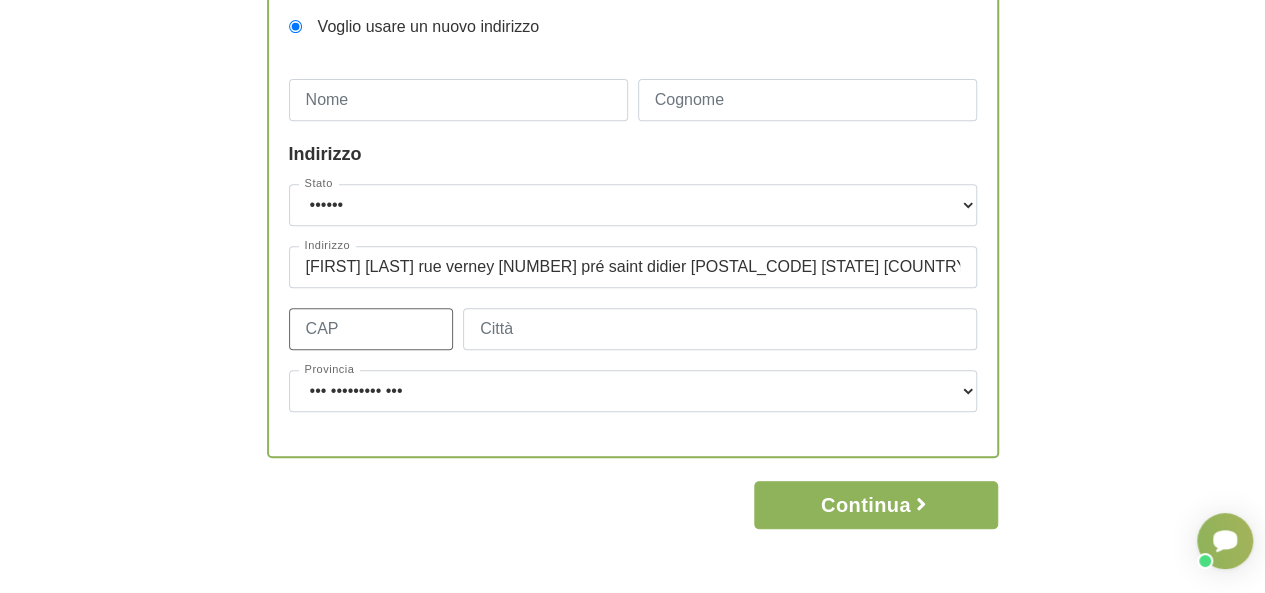 click on "CAP" at bounding box center [371, 329] 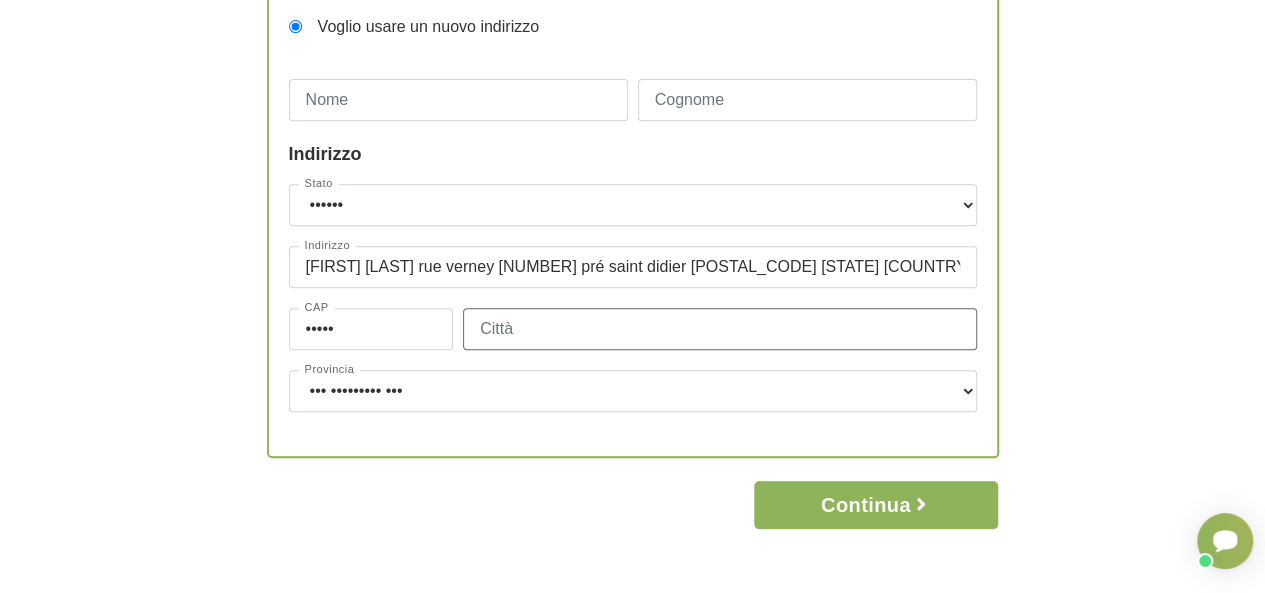 click on "•••••" at bounding box center [720, 329] 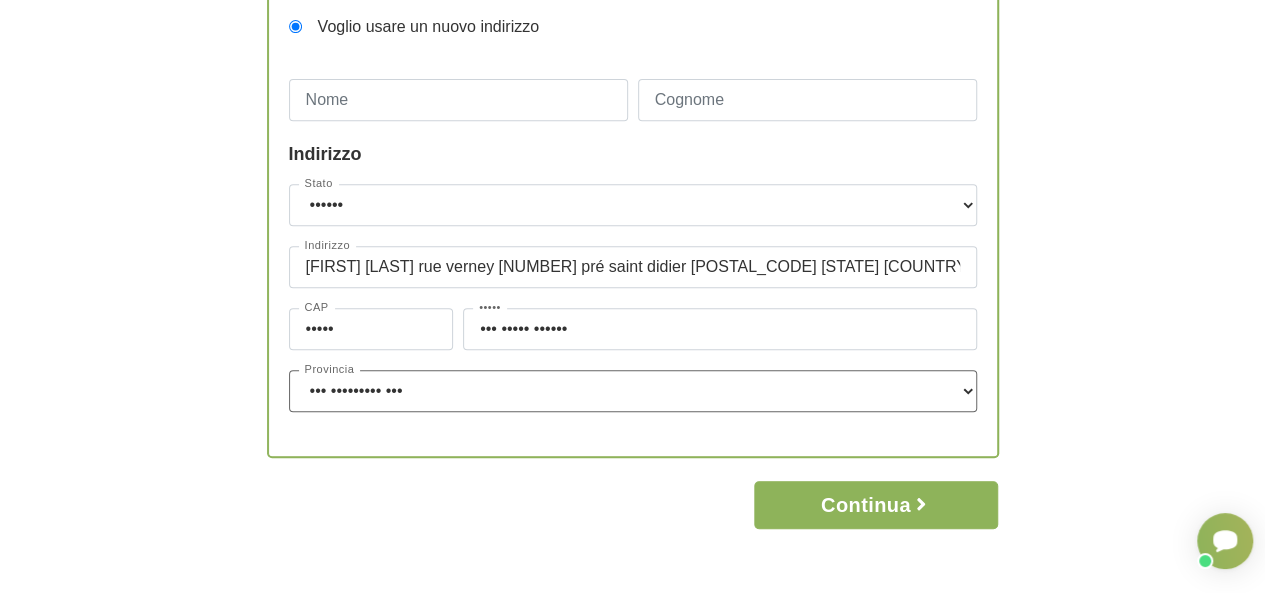 click on "••• ••••••••• •••  ••••••••• ••••••••••• •••••• ••••• •••••• •••••• •••••• •••• •••••••• •••• ••••••••••••••••••••• ••••••• ••••••••• ••••••• •••••• ••••••• ••••••• ••••••• •••••••• •••••••• ••••••••••••• •••••••••• ••••••• ••••••• ••••••••• •••••• •••• ••••••• ••••••• ••••••• ••••• •••• ••••• ••••••• ••••••• •••••• •••••••••••• ••••••••• •••••• ••••••• •••••••• ••••••• ••••••• •••••••• •• •••••• •••••• ••••• ••••• ••••••• •••• ••••• •••••••• ••••••• ••••••••••••• •••••• ••••••• •••••• •••••• ••••• ••••••• •••••• •••••• ••••• •••••••• •••••• ••••••• ••••• ••••• ••••••• •••••• • •••••• ••••••• •••••••• •••• ••••••• ••••••••• ••••••• ••••• •••••• ••••••• •••••• •••••••• •••••• •••••• ••••• •••••• •••• •••••• ••••••• ••••••• •••••• ••••• •••••••• ••••••• ••••••• •••••• ••••• •••••• ••••••• •••••• ••••••• ••••••• ••••• •••••• ••••••• •••••••••••••••••••• •••••••• •••••• •••• •••••••• ••••••• •••••••" at bounding box center (633, 391) 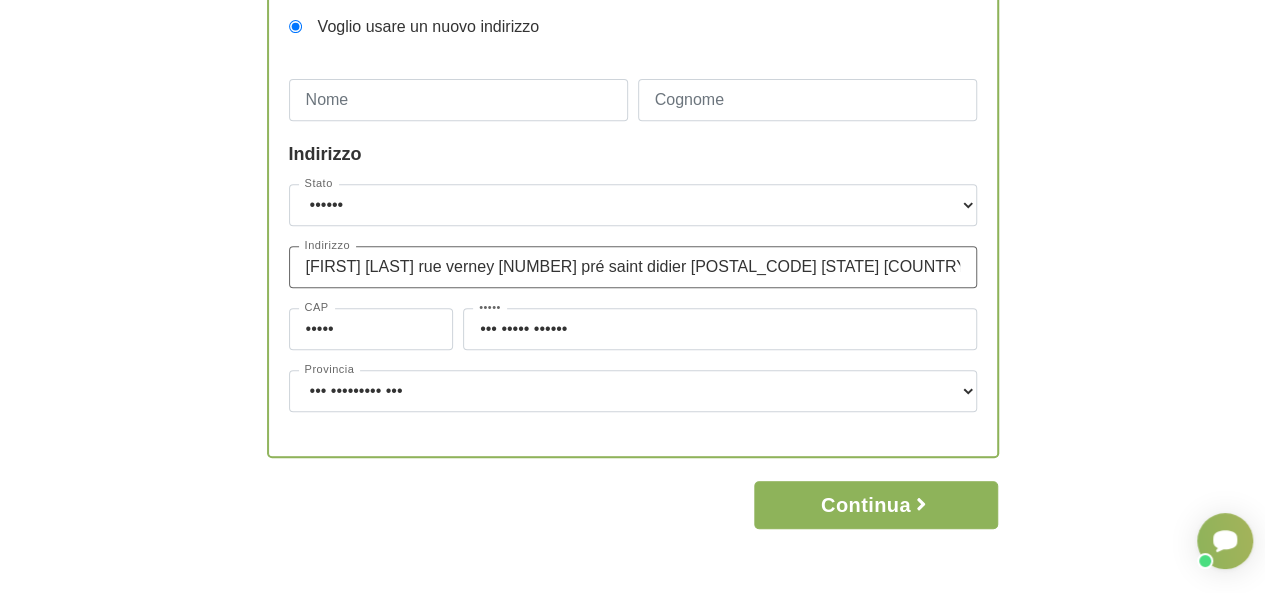 click on "[FIRST] [LAST] rue verney [NUMBER] pré saint didier [POSTAL_CODE] [STATE] [COUNTRY]" at bounding box center [633, 267] 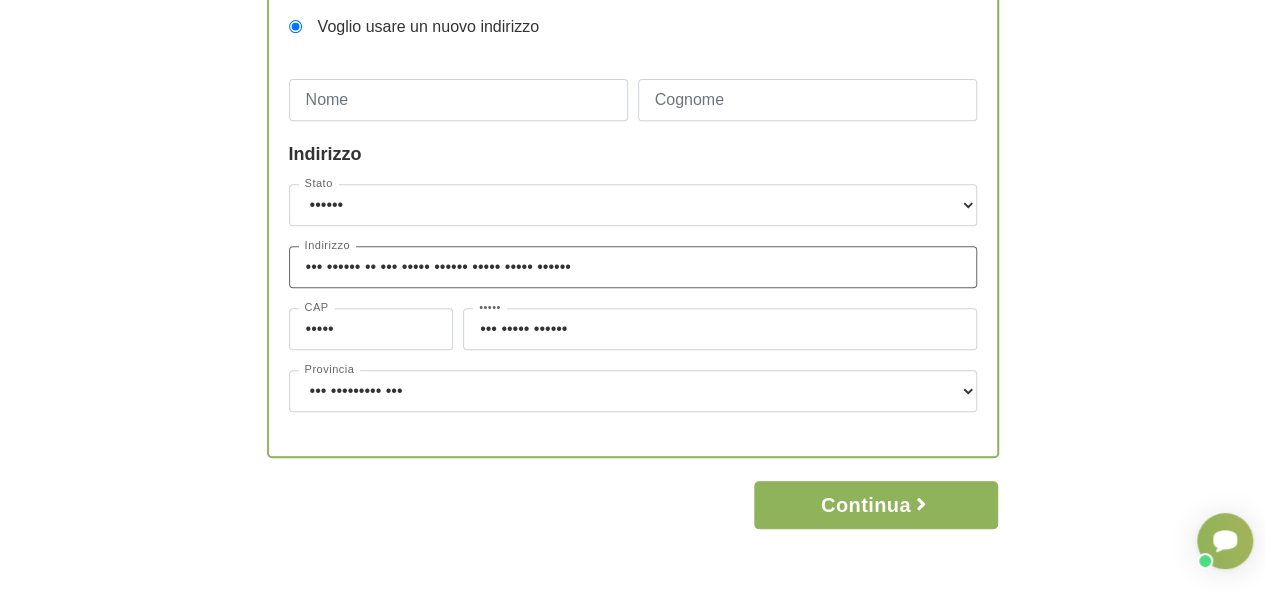 click on "••• •••••• •• ••• ••••• •••••• ••••• ••••• ••••••" at bounding box center (633, 267) 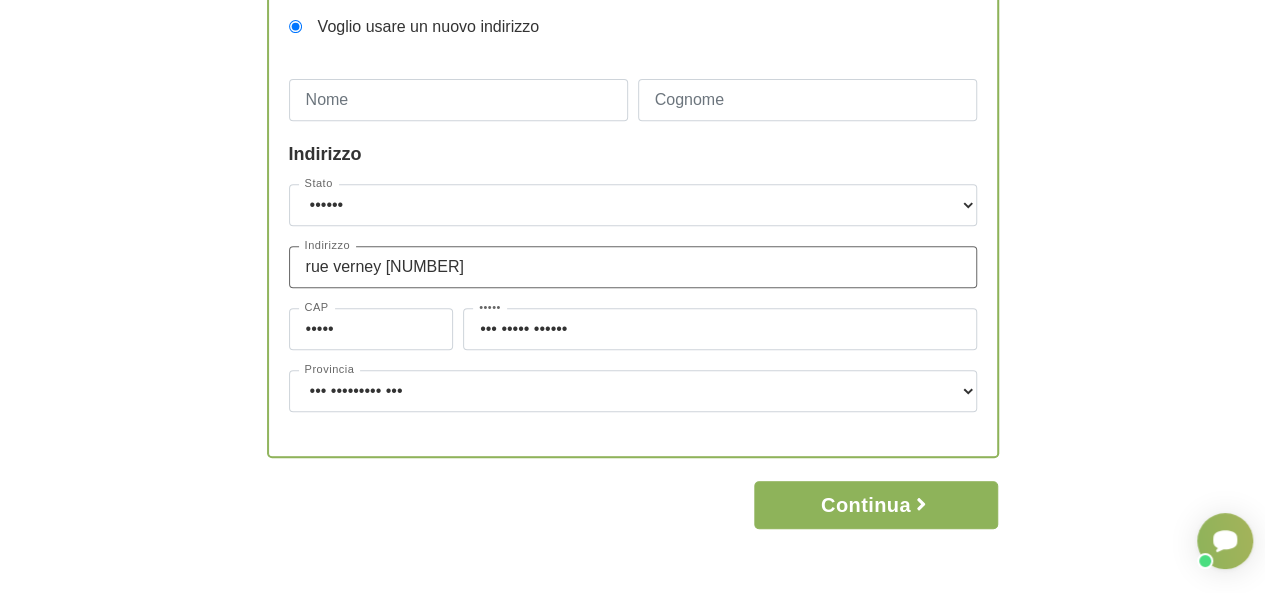 type on "rue verney [NUMBER]" 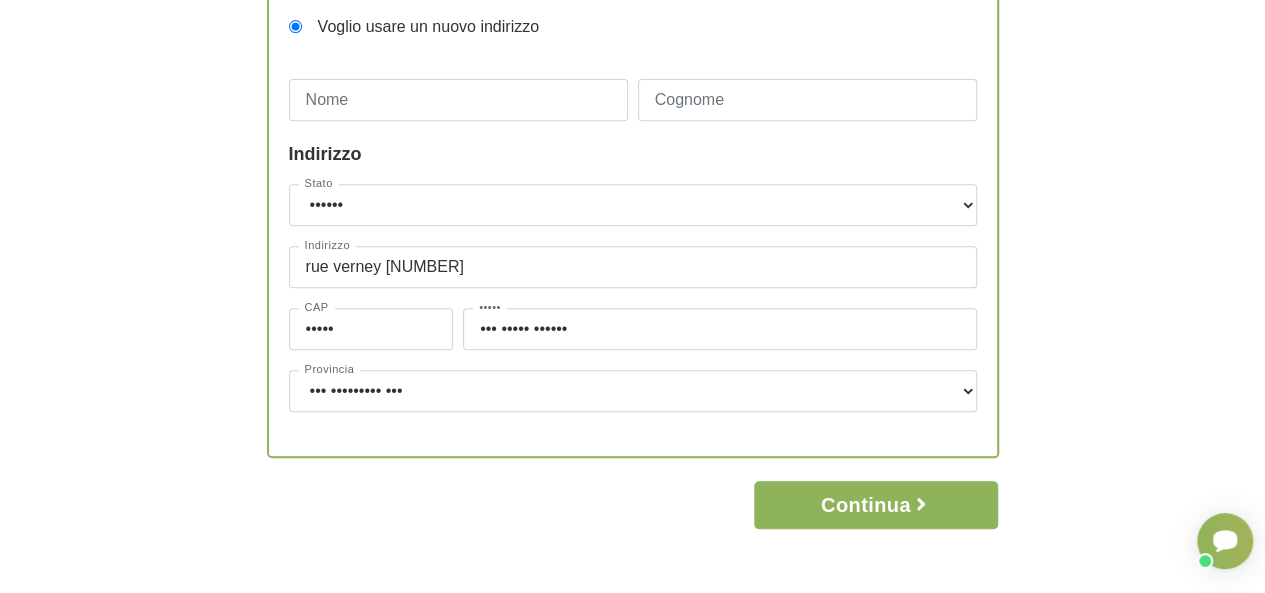 click on "Stato
--- Seleziona ---
Austria
Belgium
Bulgaria
Croatia
Czech Republic
Denmark
Estonia
Finland
France
Germany
Hungary
Ireland
Italia
Latvia Lithuania Spain" at bounding box center [633, 308] 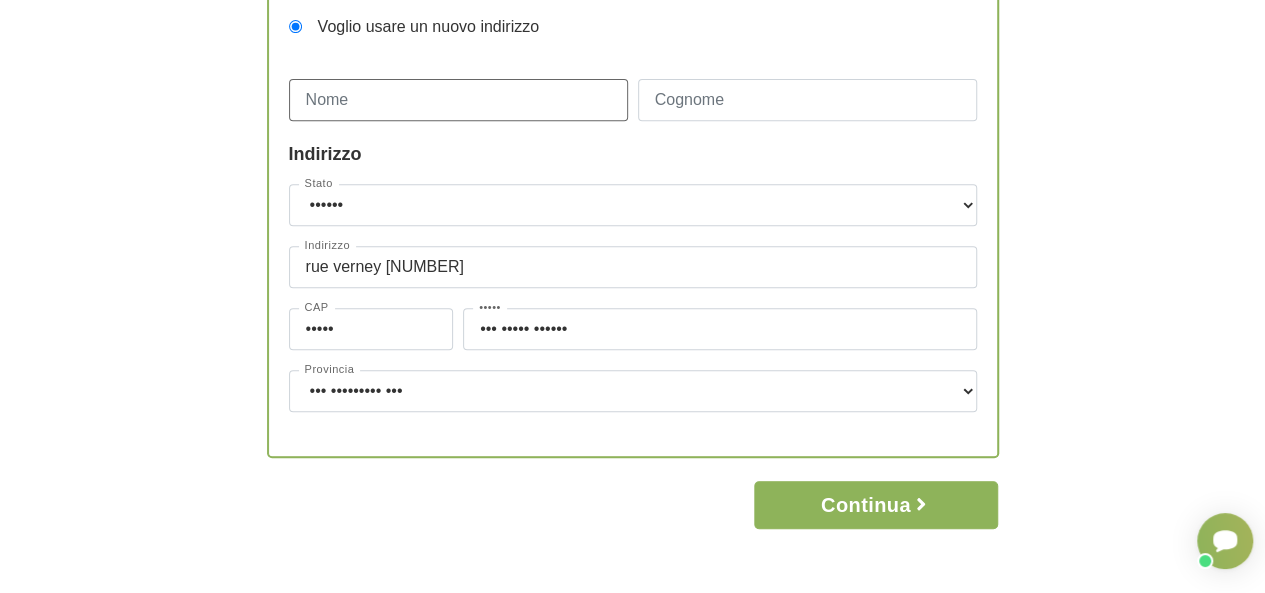 click on "Nome" at bounding box center [458, 100] 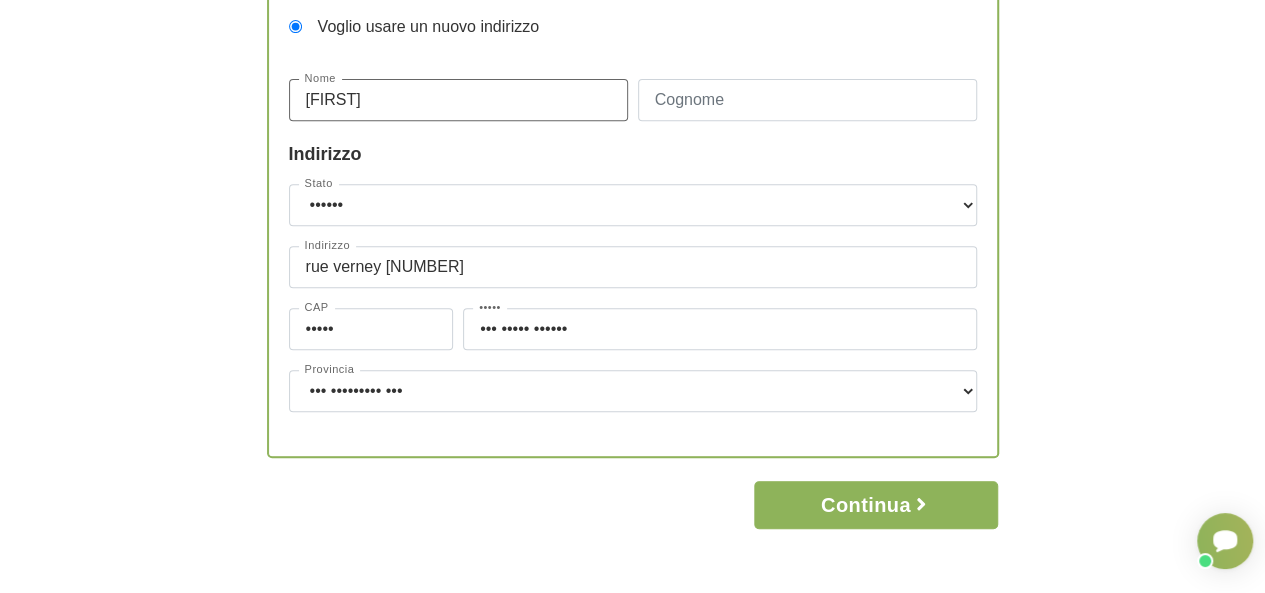 type on "[FIRST]" 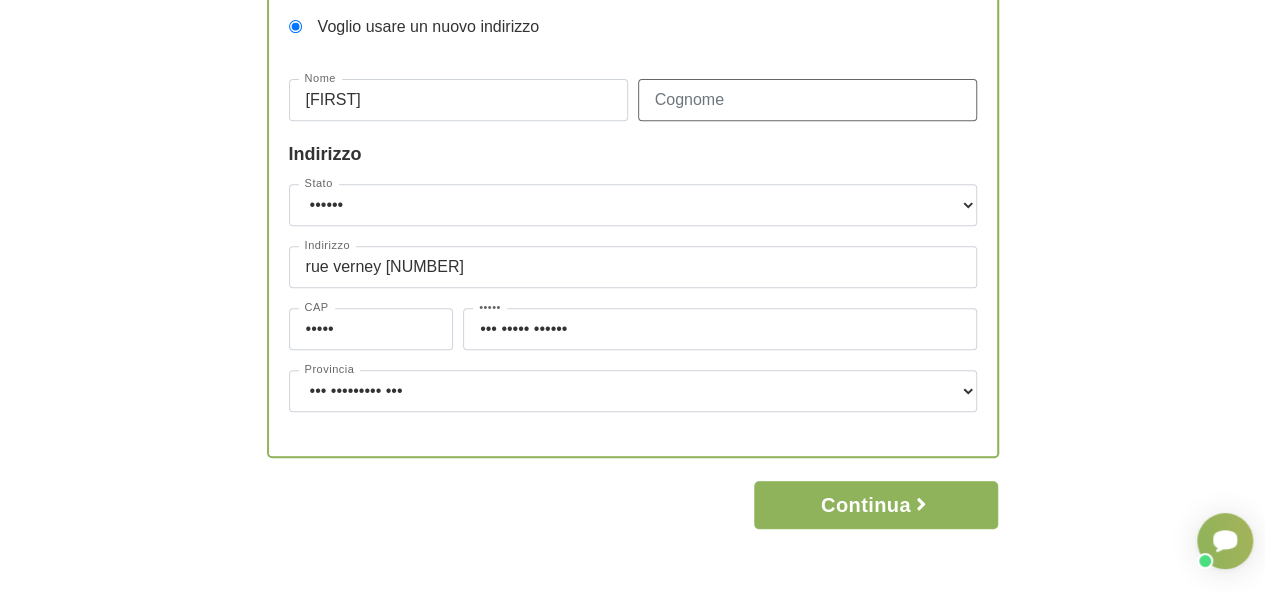 click on "•••••••" at bounding box center (807, 100) 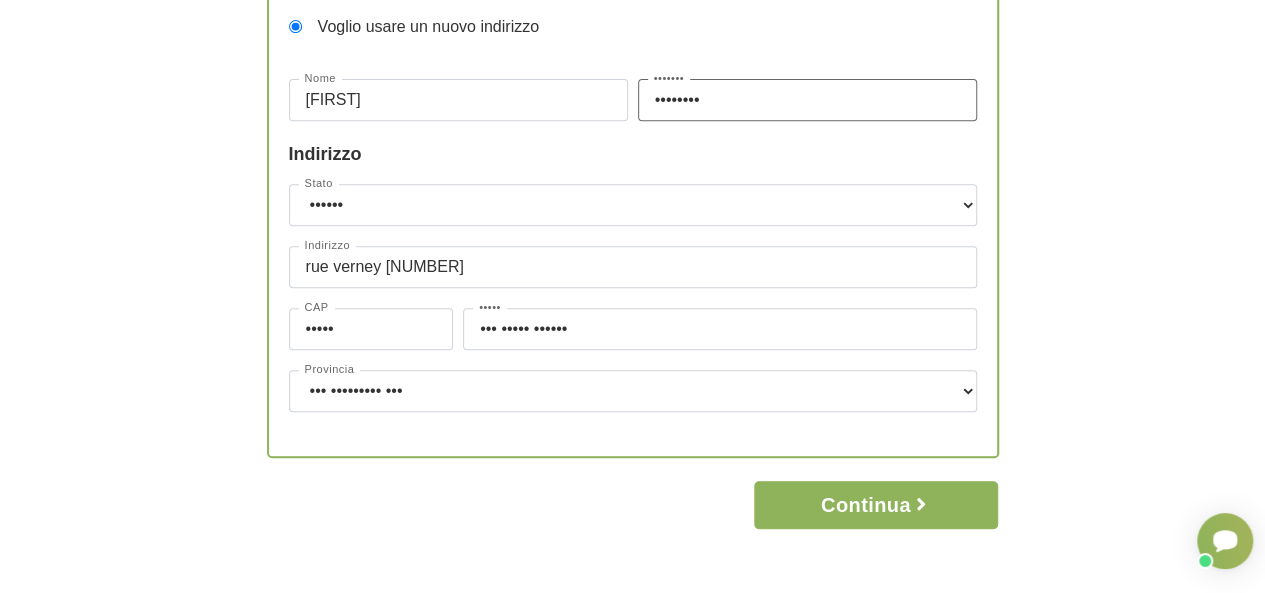 type on "••••••••" 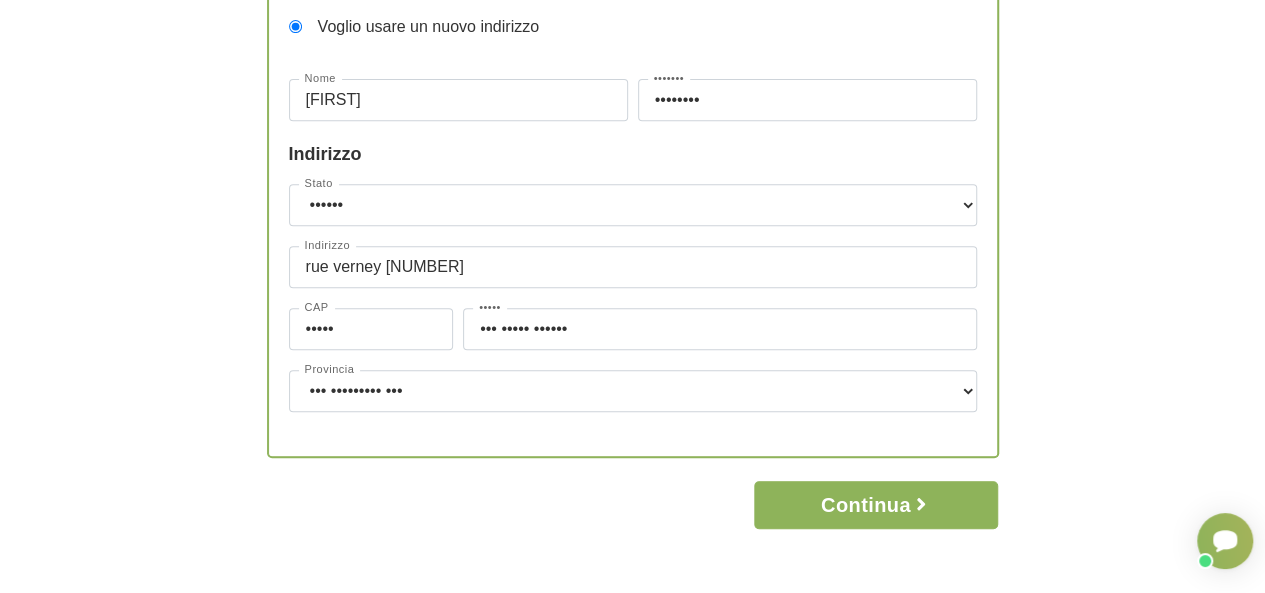 click on "Cognome
[LAST]" at bounding box center [807, 110] 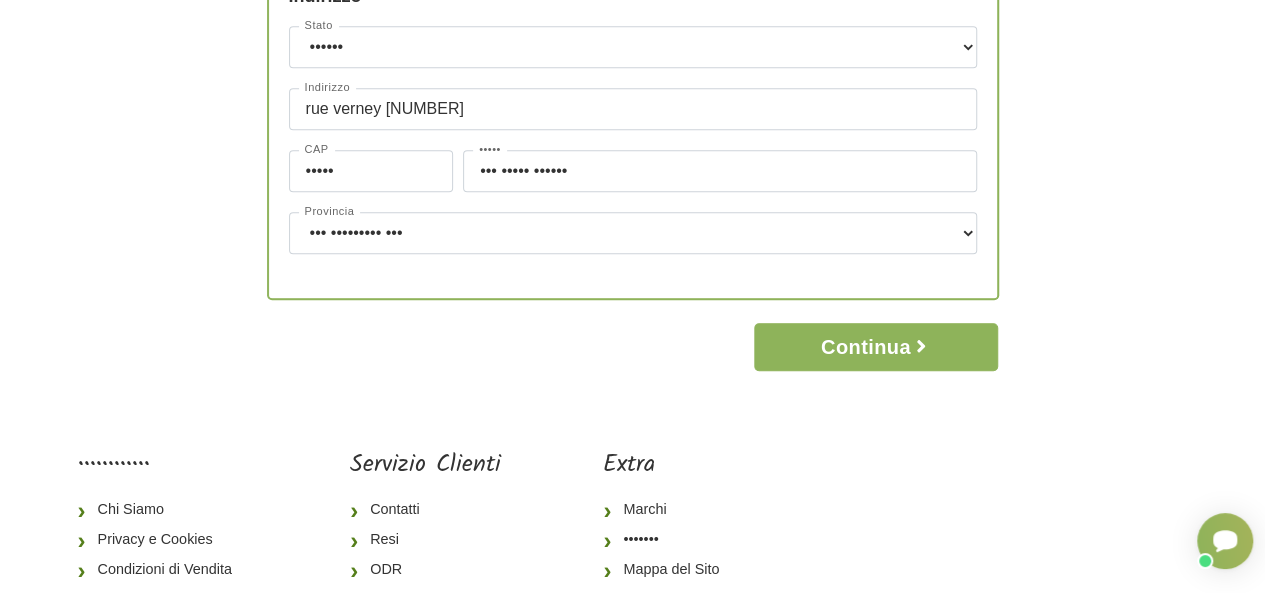 scroll, scrollTop: 531, scrollLeft: 0, axis: vertical 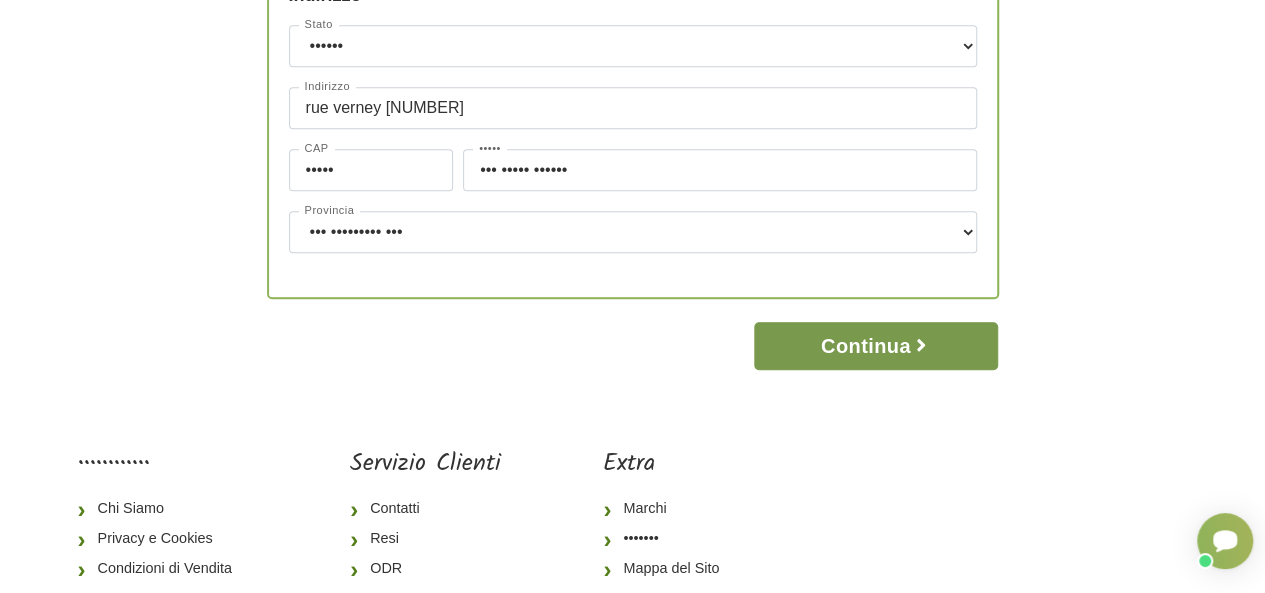 click on "Continua" at bounding box center (875, 346) 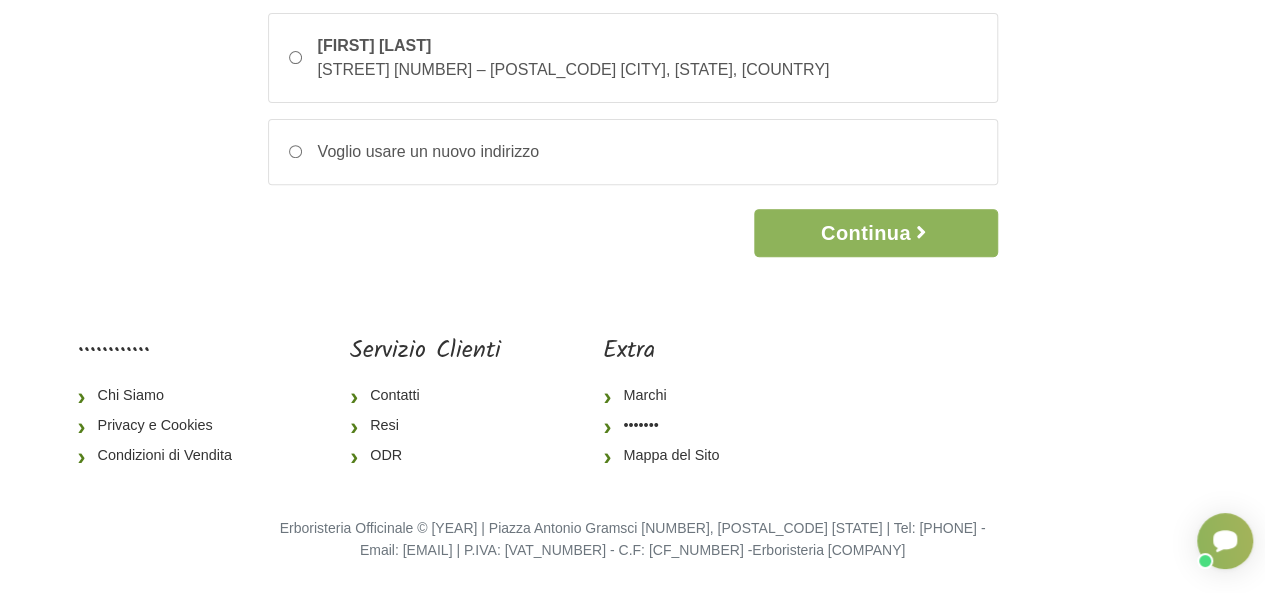 scroll, scrollTop: 0, scrollLeft: 0, axis: both 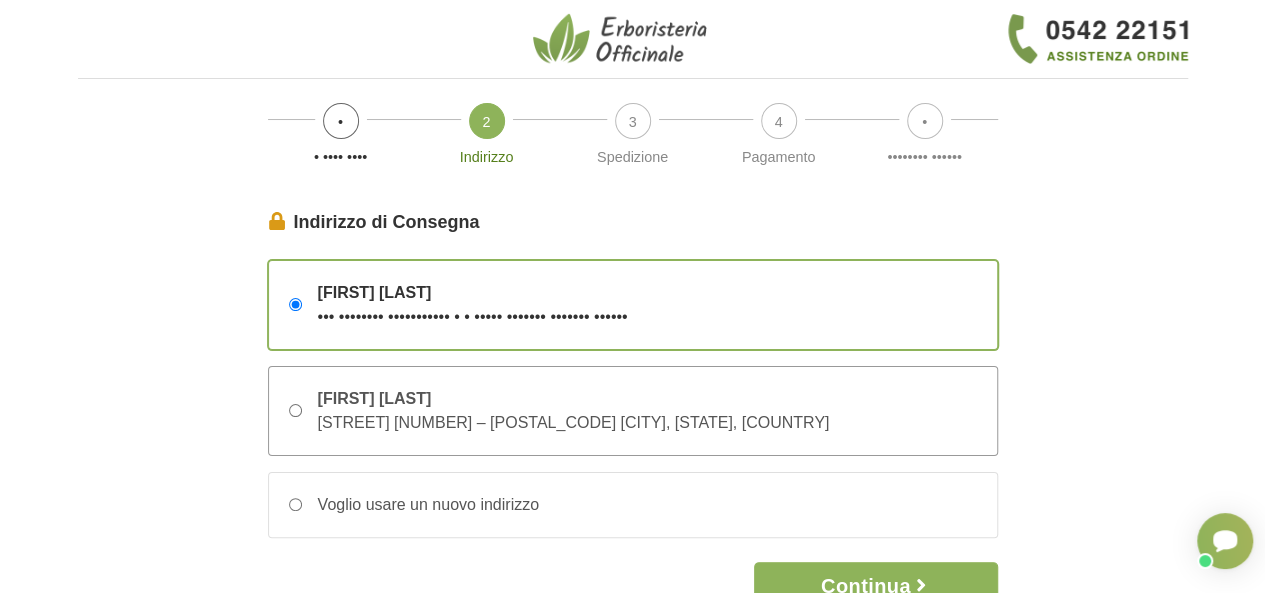 click on "[FIRST] [LAST]" at bounding box center (574, 399) 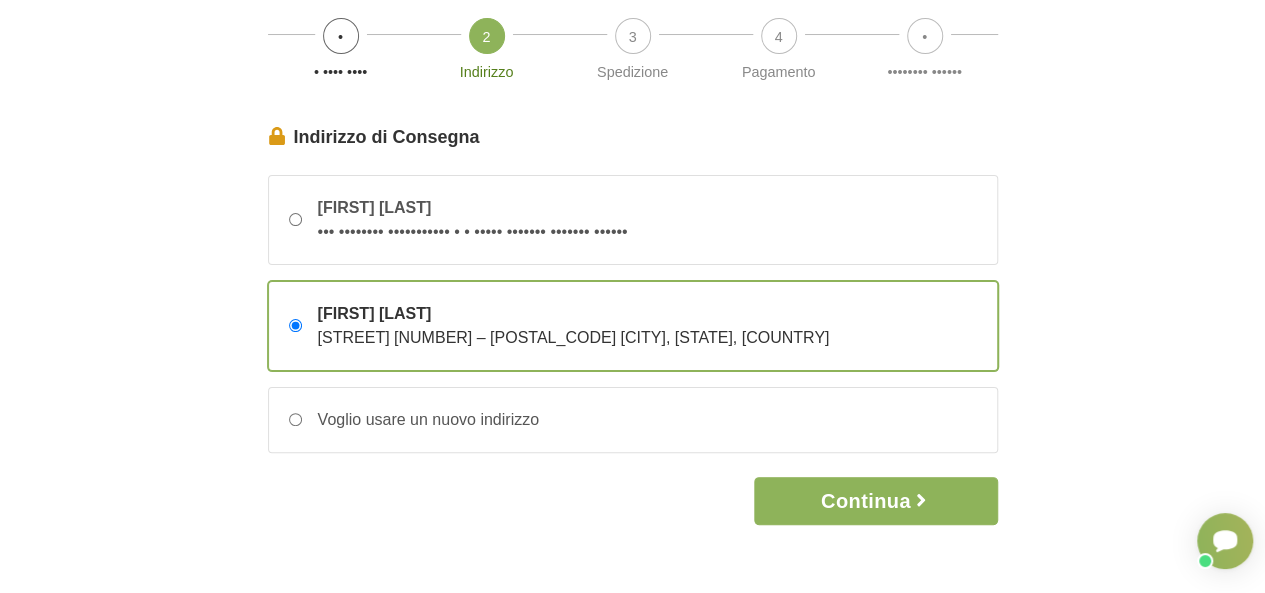 scroll, scrollTop: 84, scrollLeft: 0, axis: vertical 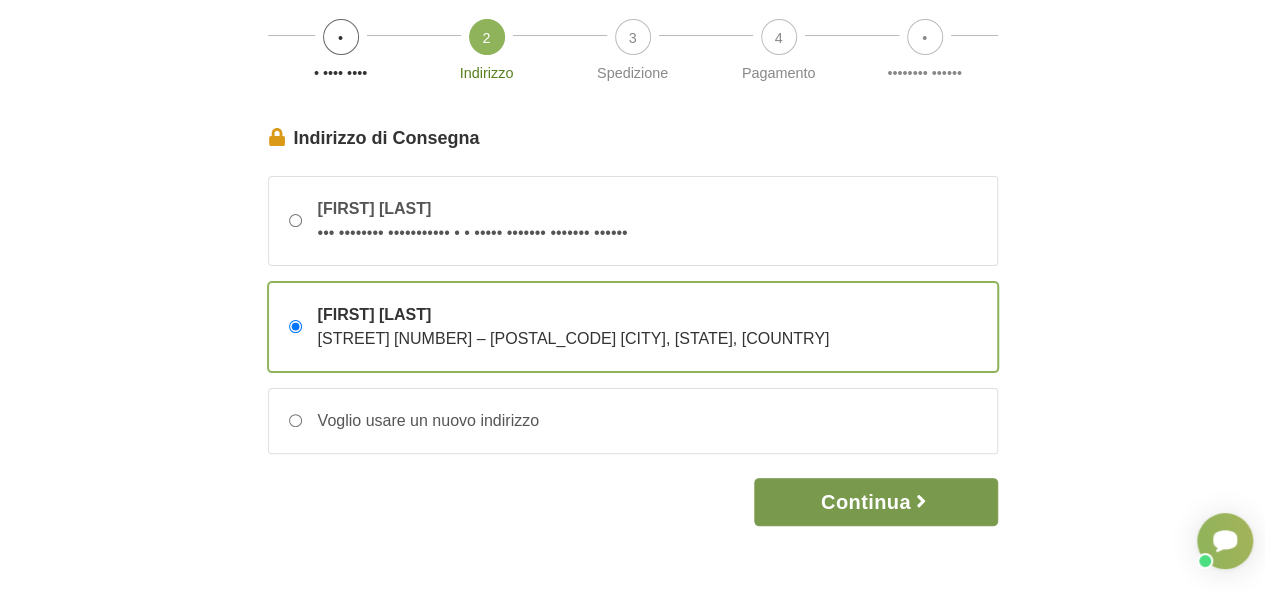 click on "Continua" at bounding box center [875, 502] 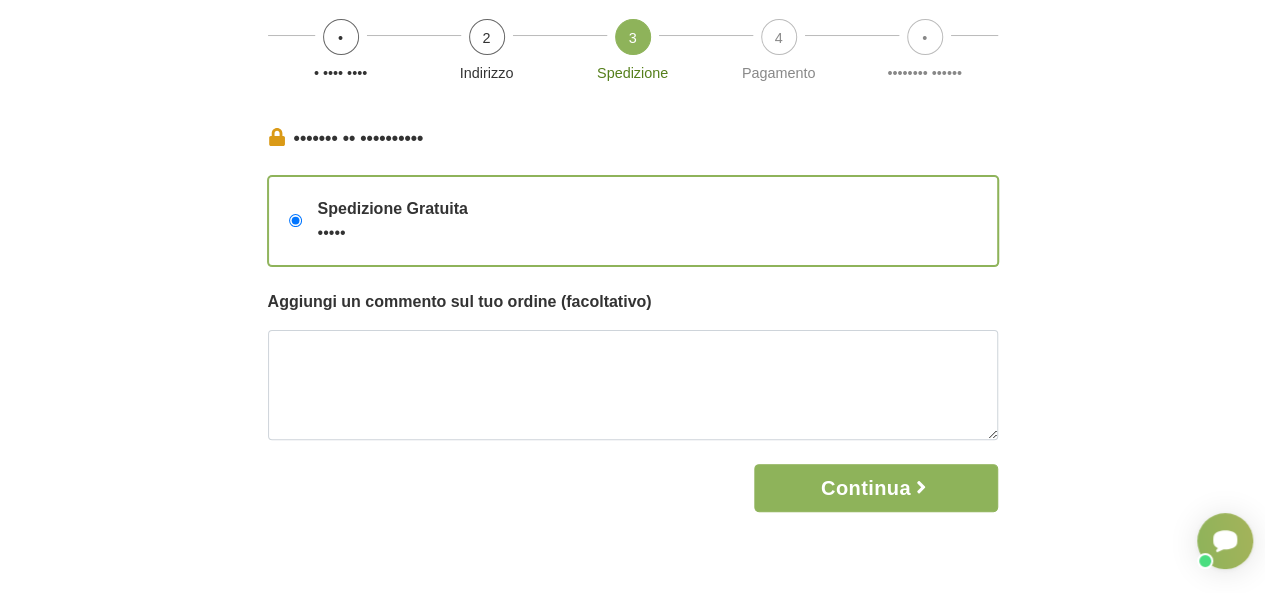 scroll, scrollTop: 0, scrollLeft: 0, axis: both 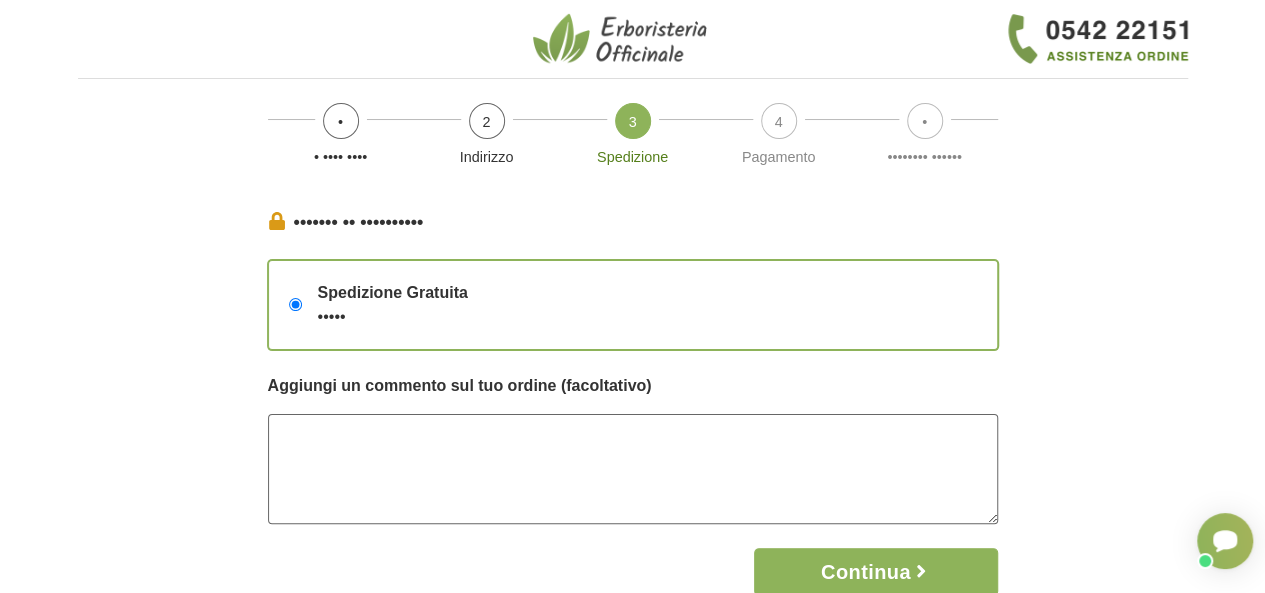 click at bounding box center (633, 469) 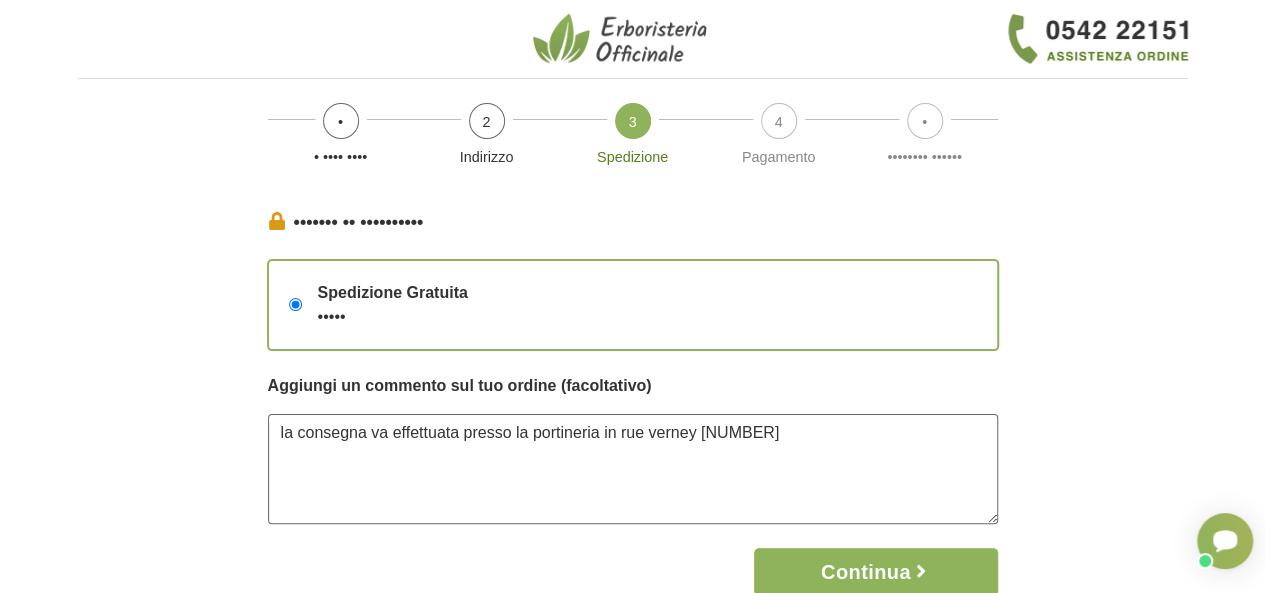 click on "la consegna va effettuata presso la portineria in rue verney [NUMBER]" at bounding box center [633, 469] 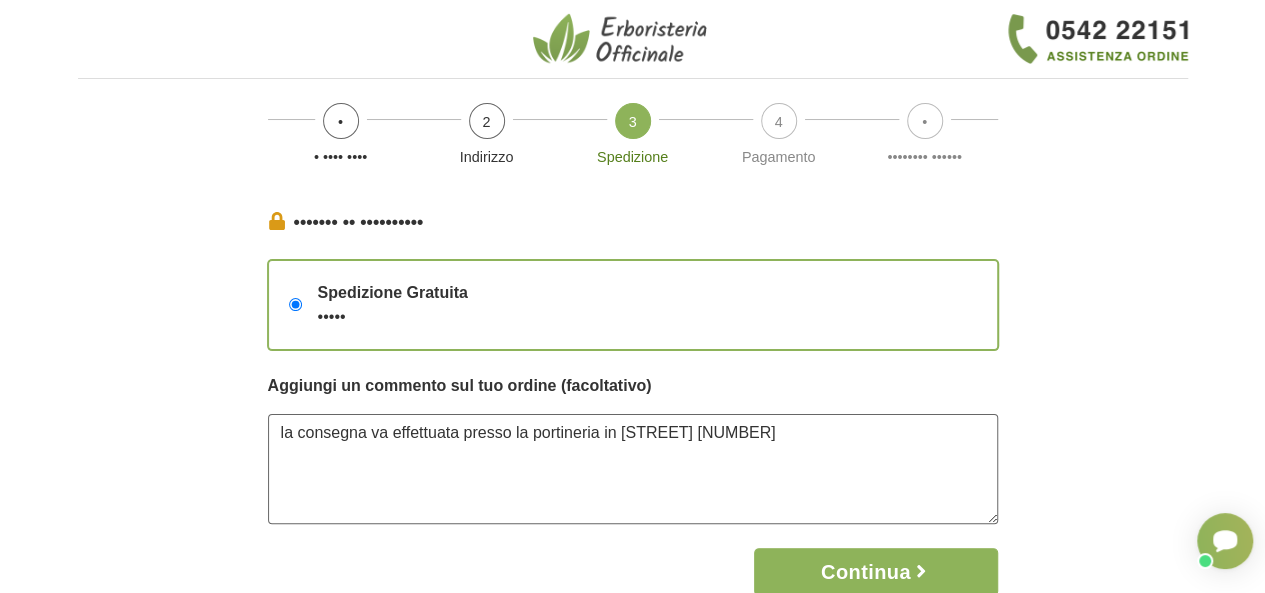 click on "la consegna va effettuata presso la portineria in [STREET] [NUMBER]" at bounding box center (633, 469) 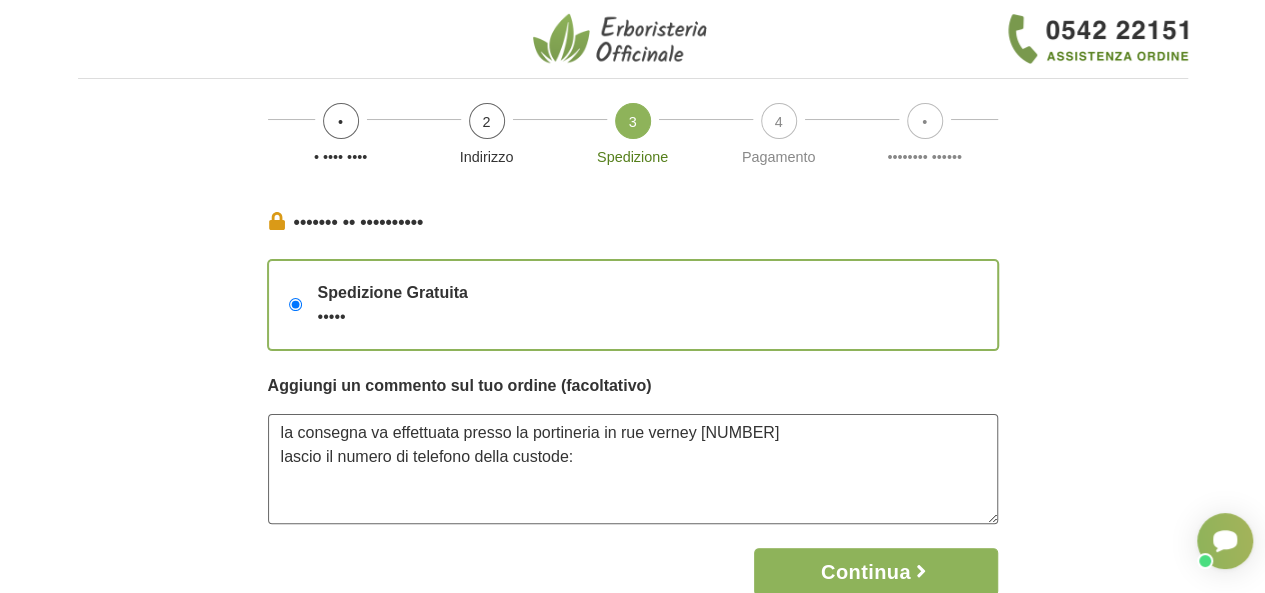 click on "la consegna va effettuata presso la portineria in rue verney [NUMBER]
lascio il numero di telefono della custode:" at bounding box center [633, 469] 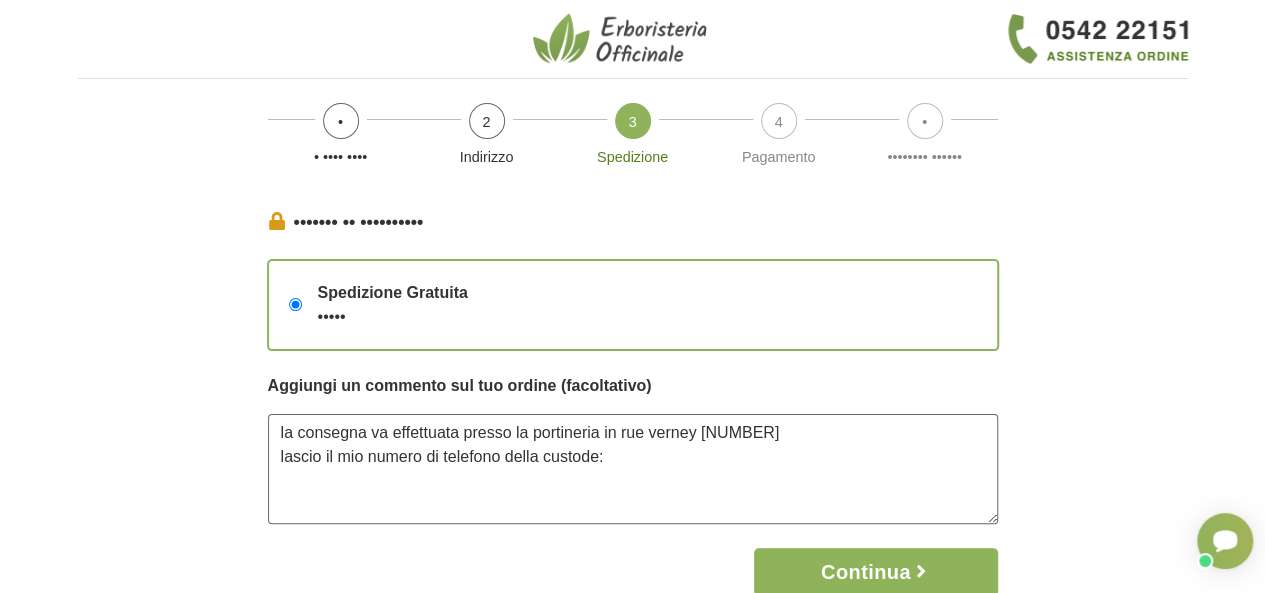 drag, startPoint x: 600, startPoint y: 457, endPoint x: 510, endPoint y: 453, distance: 90.088844 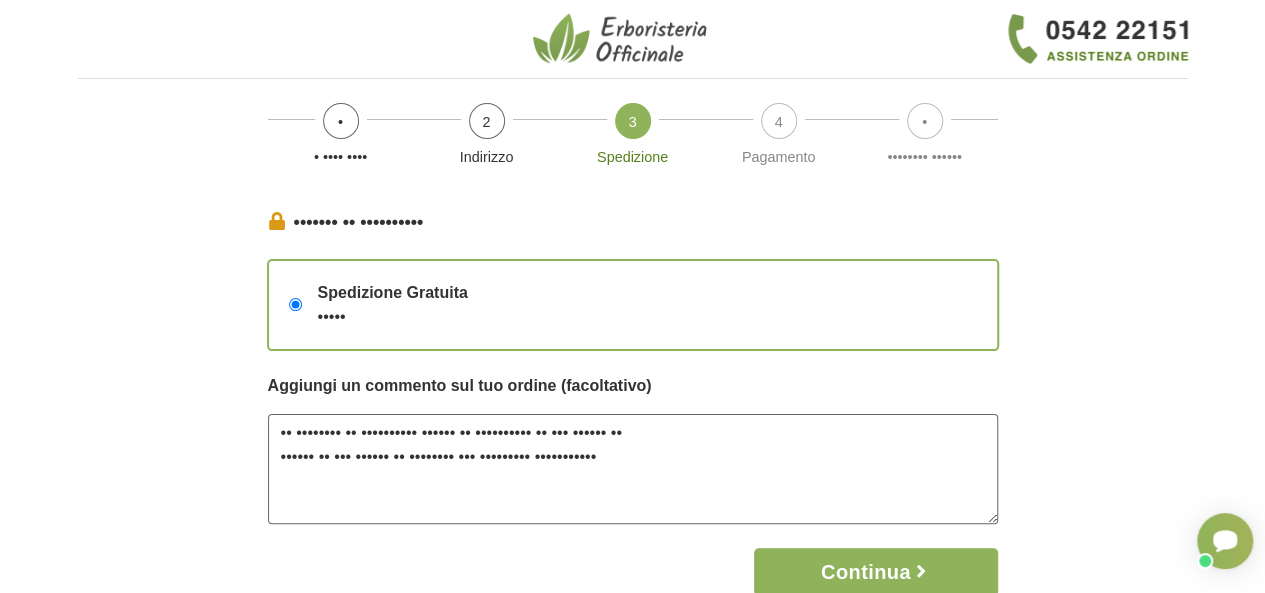 click on "•• •••••••• •• •••••••••• •••••• •• •••••••••• •• ••• •••••• ••
•••••• •• ••• •••••• •• •••••••• ••• ••••••••• •••••••••••" at bounding box center (633, 469) 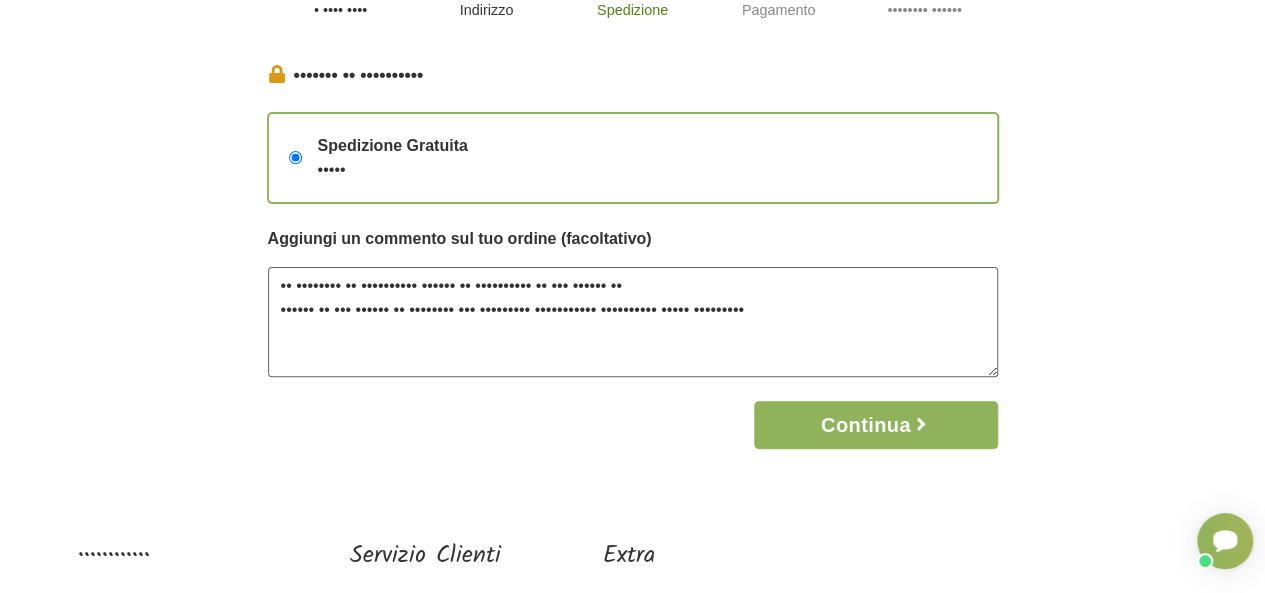 scroll, scrollTop: 148, scrollLeft: 0, axis: vertical 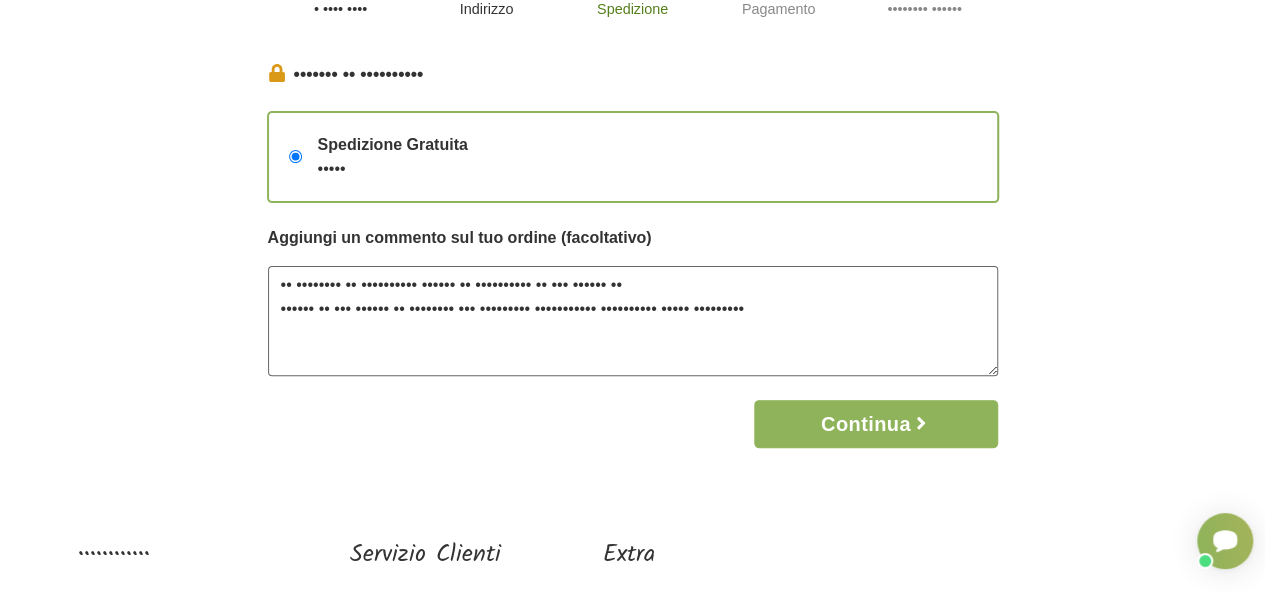 click on "•• •••••••• •• •••••••••• •••••• •• •••••••••• •• ••• •••••• ••
•••••• •• ••• •••••• •• •••••••• ••• ••••••••• ••••••••••• •••••••••• ••••• •••••••••" at bounding box center (633, 321) 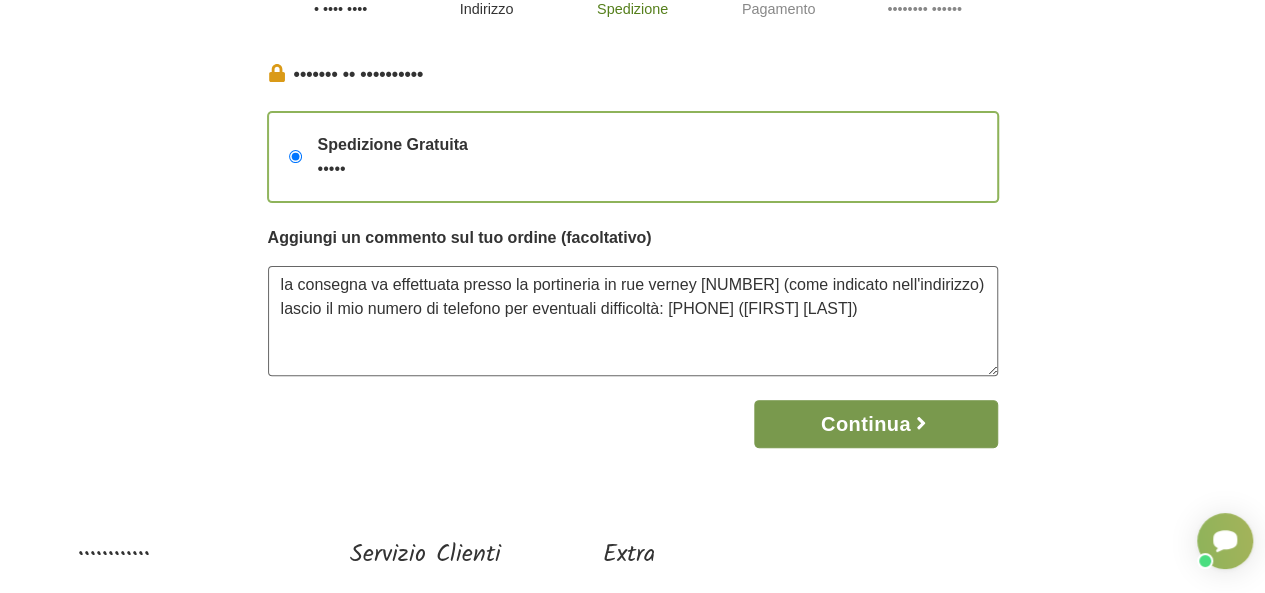 type on "la consegna va effettuata presso la portineria in rue verney [NUMBER] (come indicato nell'indirizzo)
lascio il mio numero di telefono per eventuali difficoltà: [PHONE] ([FIRST] [LAST])" 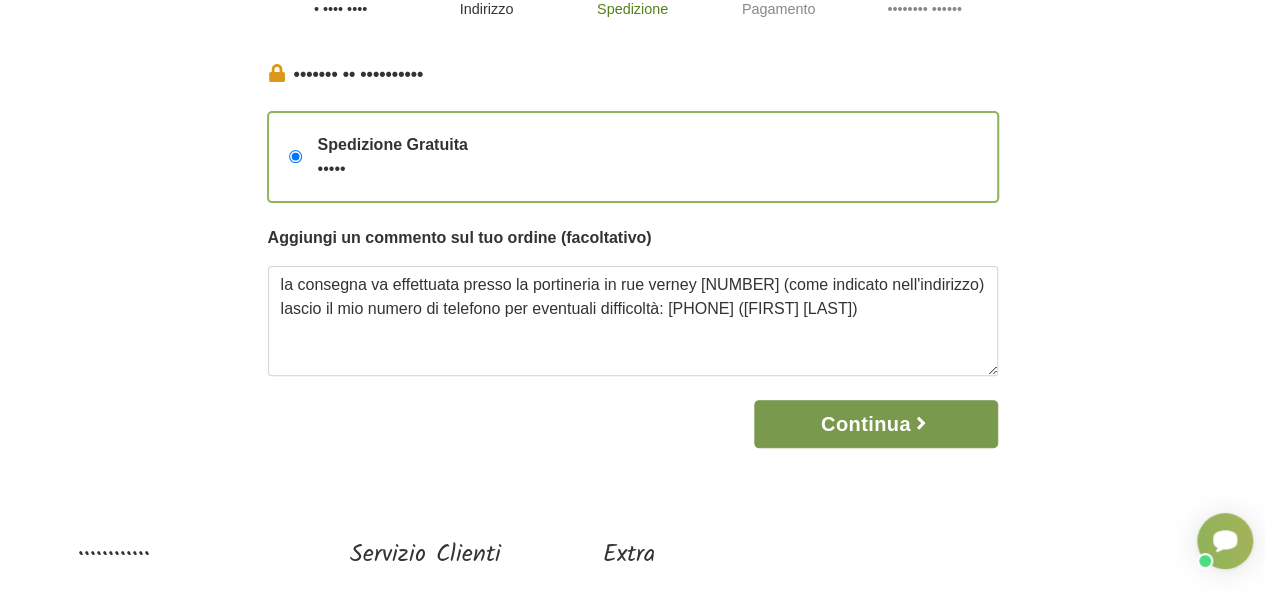 click on "Continua" at bounding box center [875, 424] 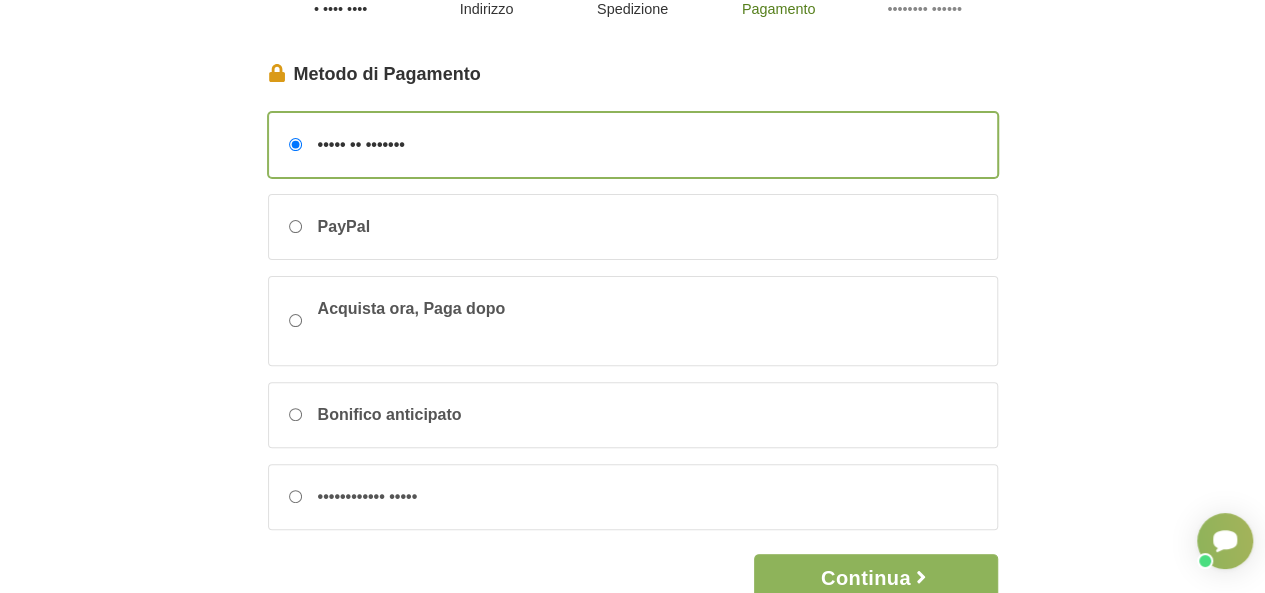 scroll, scrollTop: 0, scrollLeft: 0, axis: both 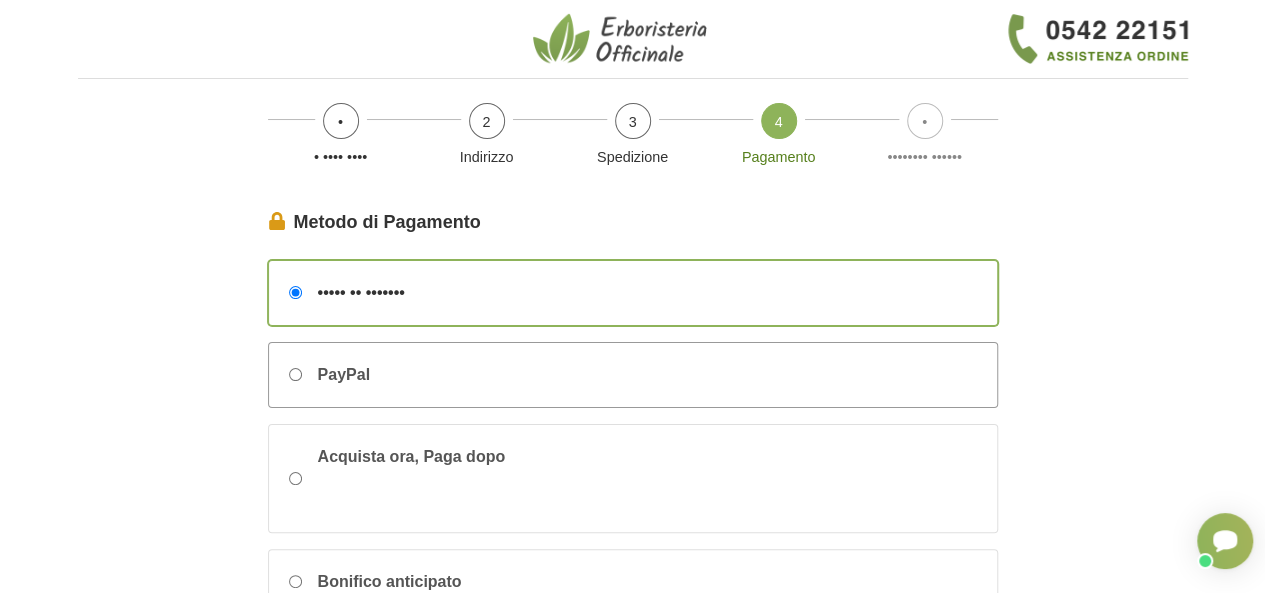 click on "PayPal" at bounding box center (633, 375) 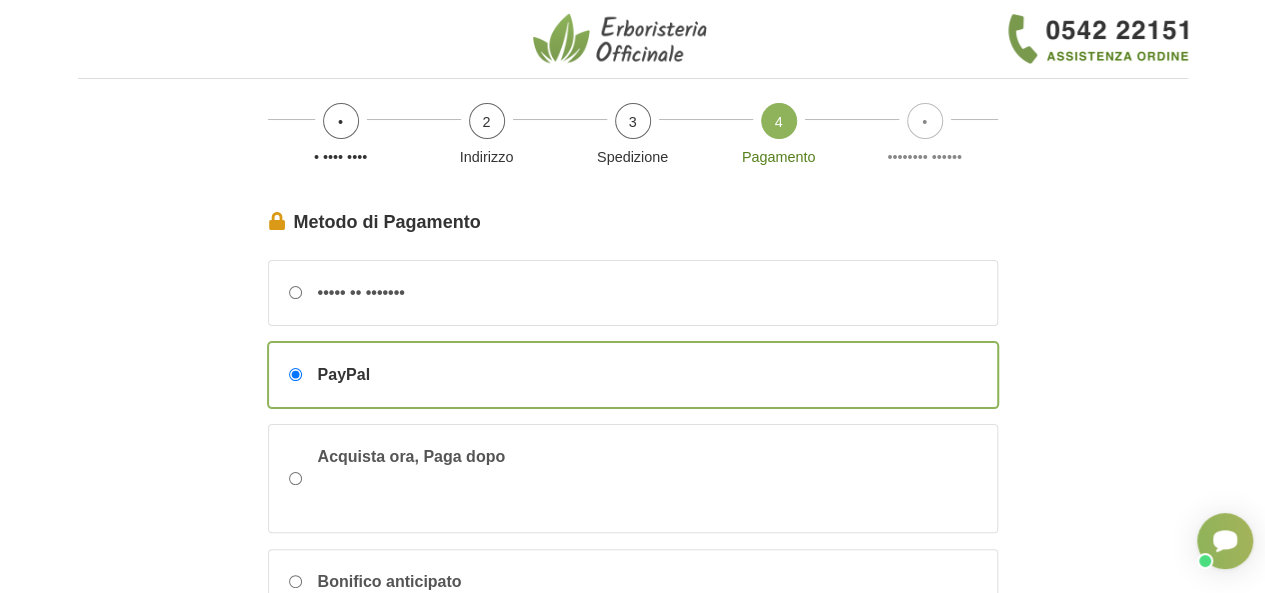 click on "PayPal" at bounding box center (633, 375) 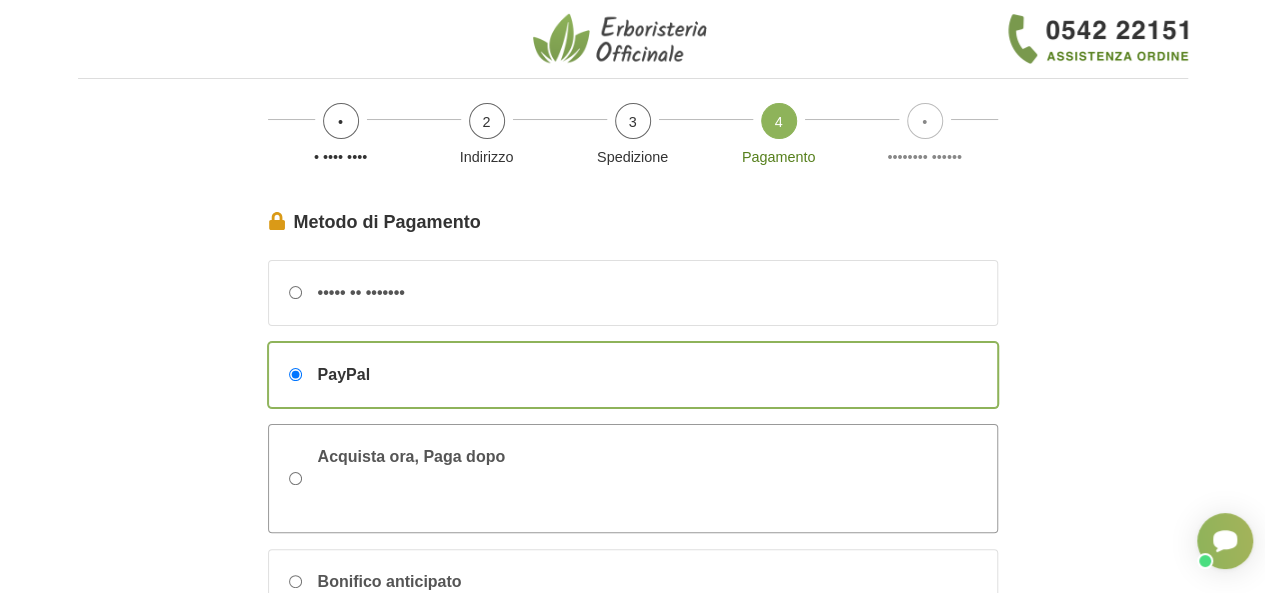 scroll, scrollTop: 272, scrollLeft: 0, axis: vertical 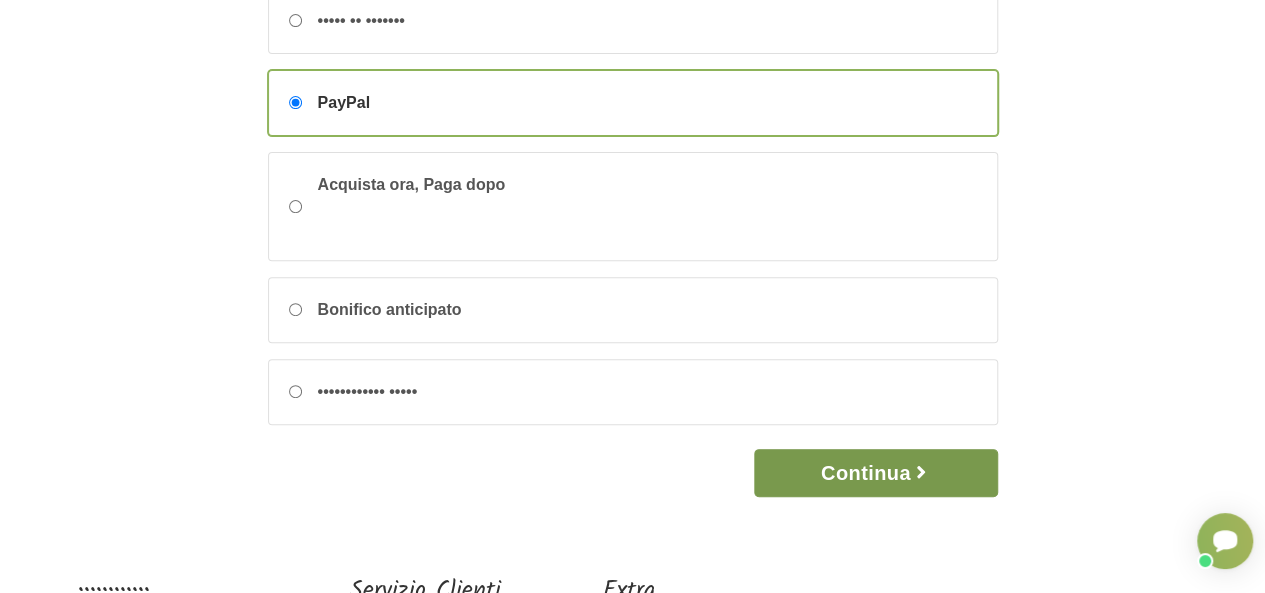 click on "Continua" at bounding box center [875, 473] 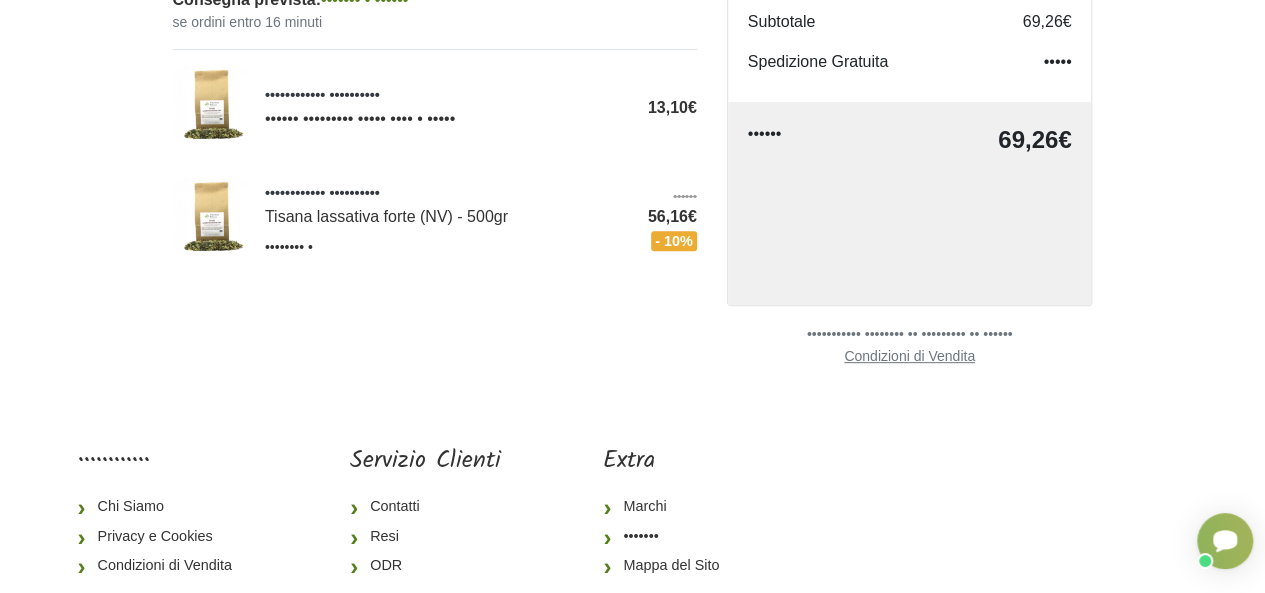scroll, scrollTop: 0, scrollLeft: 0, axis: both 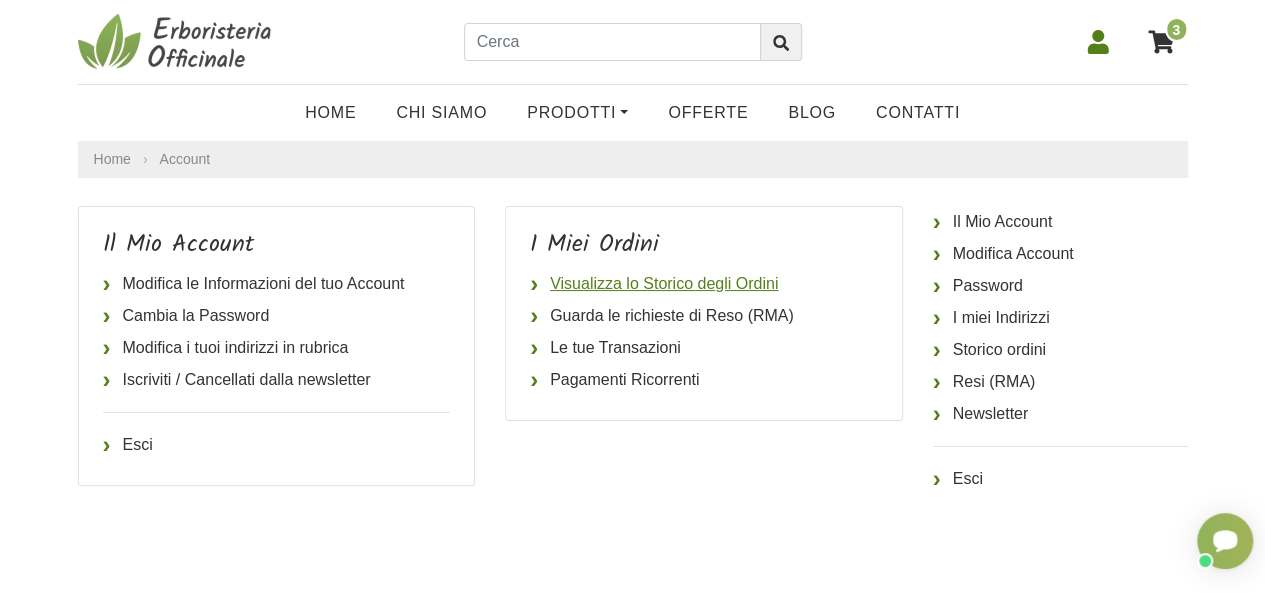 click on "Visualizza lo Storico degli Ordini" at bounding box center (704, 284) 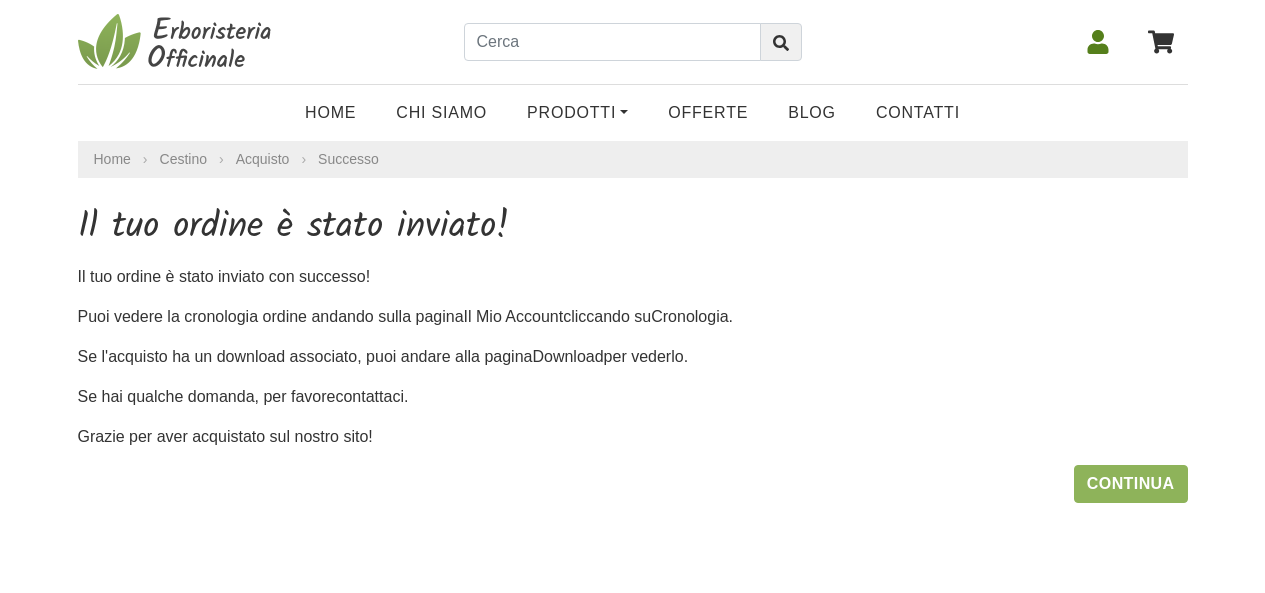 scroll, scrollTop: 0, scrollLeft: 0, axis: both 